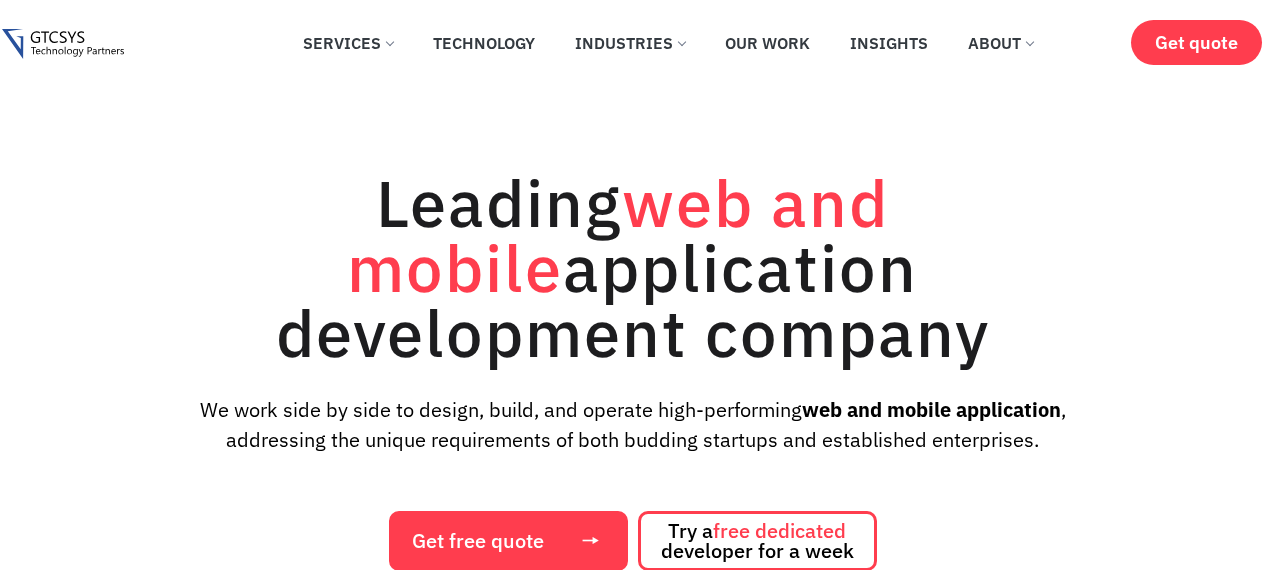 scroll, scrollTop: 0, scrollLeft: 0, axis: both 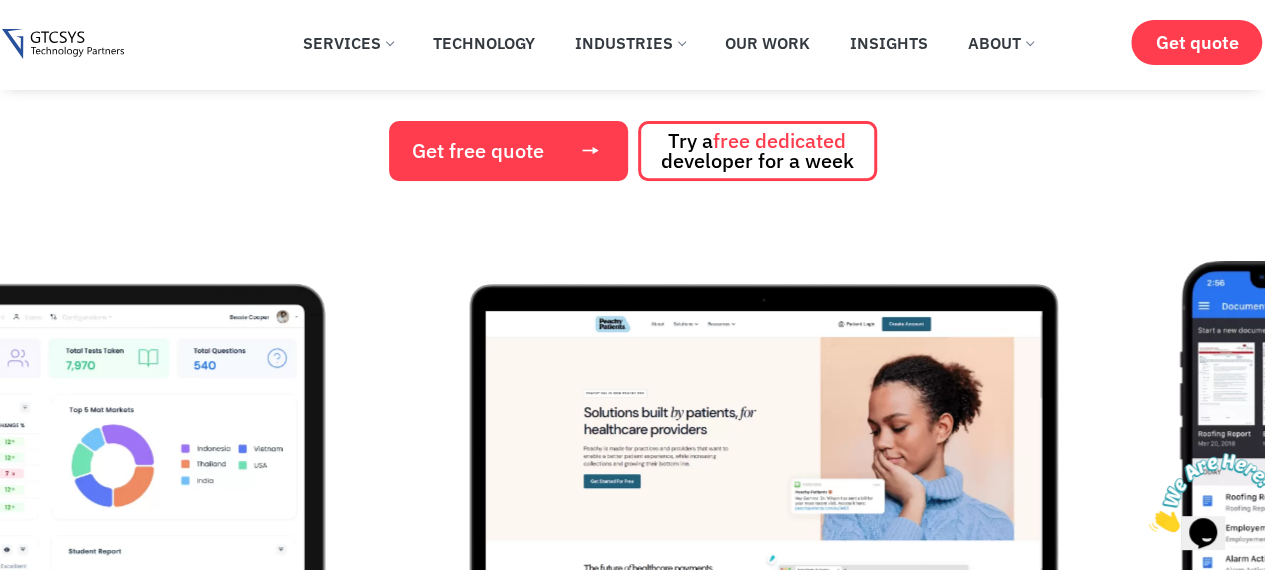 click at bounding box center [43, 486] 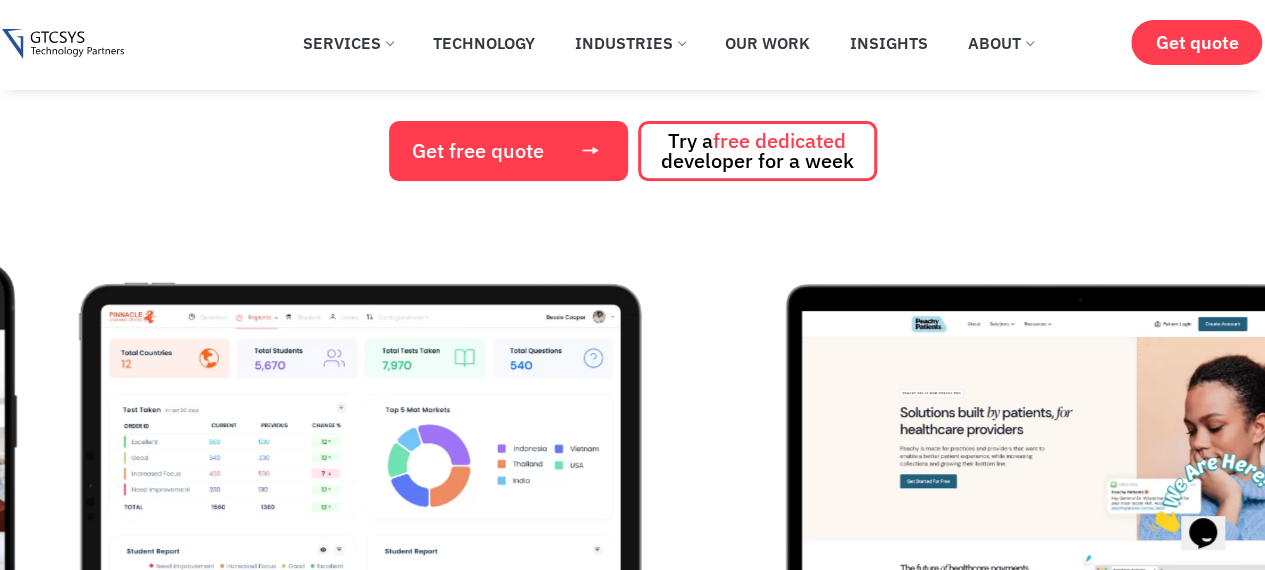 click at bounding box center (360, 486) 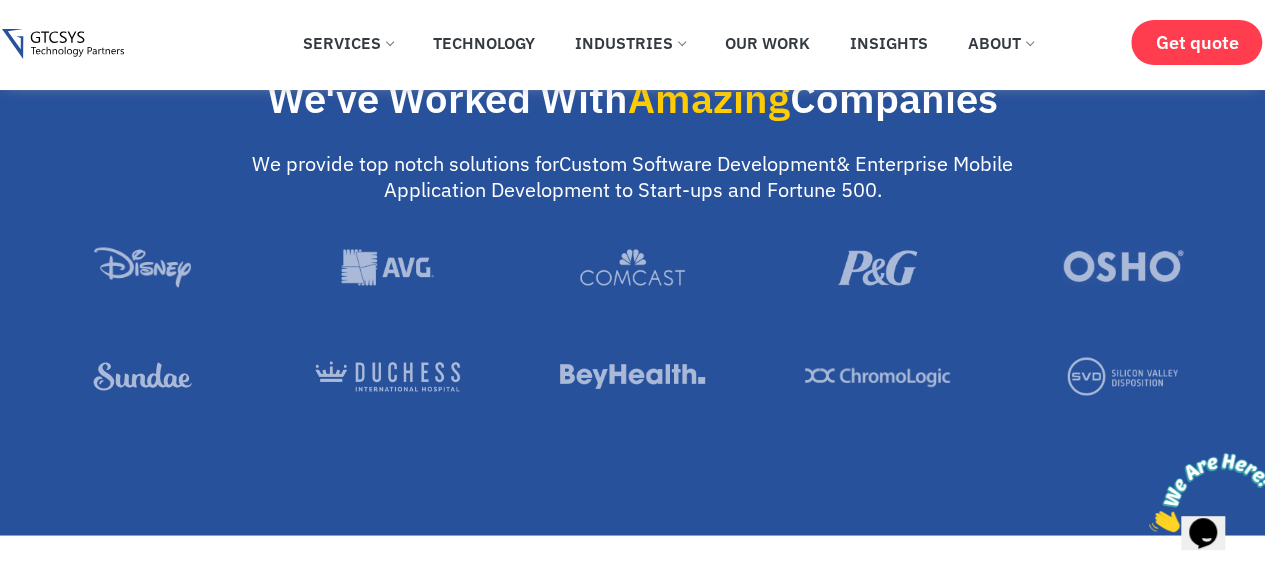 scroll, scrollTop: 1500, scrollLeft: 0, axis: vertical 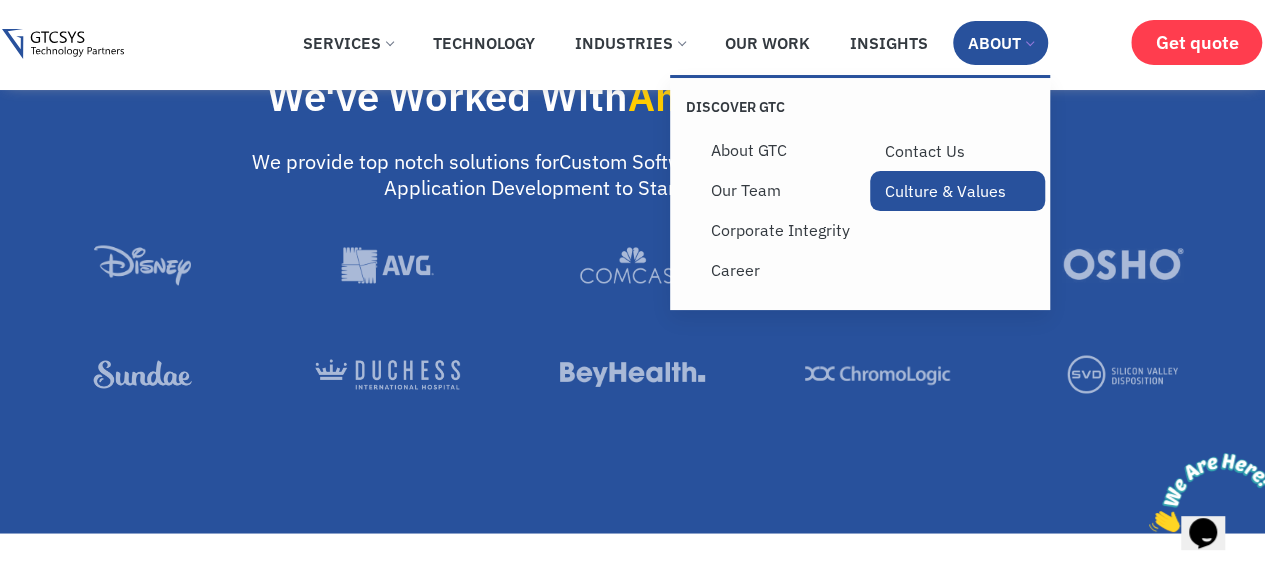 click on "Culture & Values" at bounding box center [957, 191] 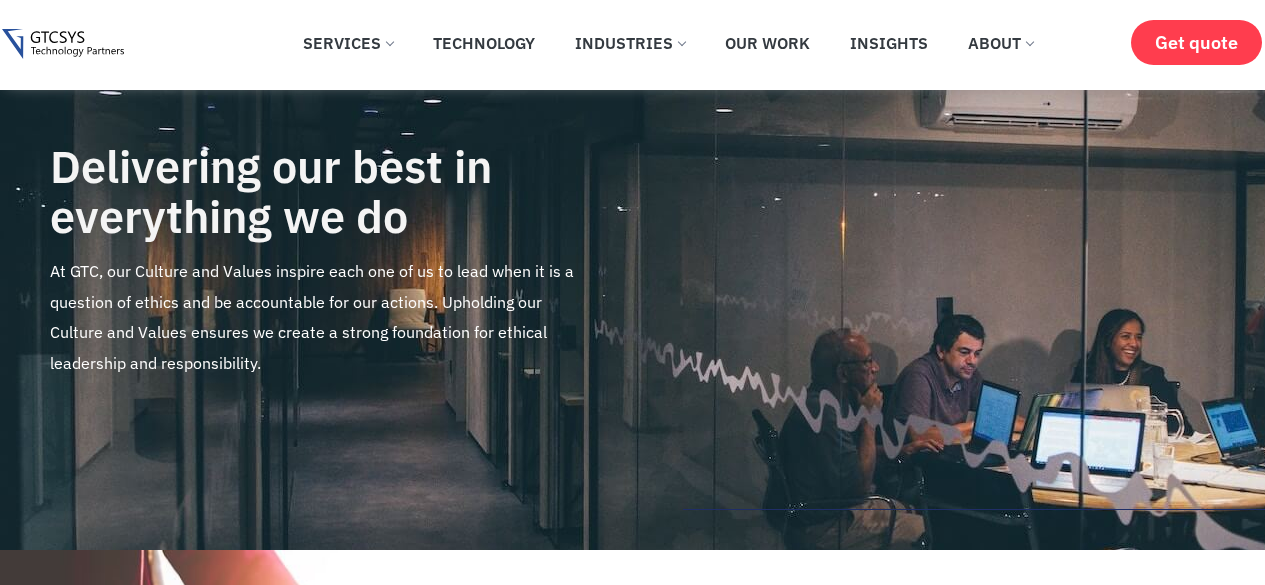 scroll, scrollTop: 600, scrollLeft: 0, axis: vertical 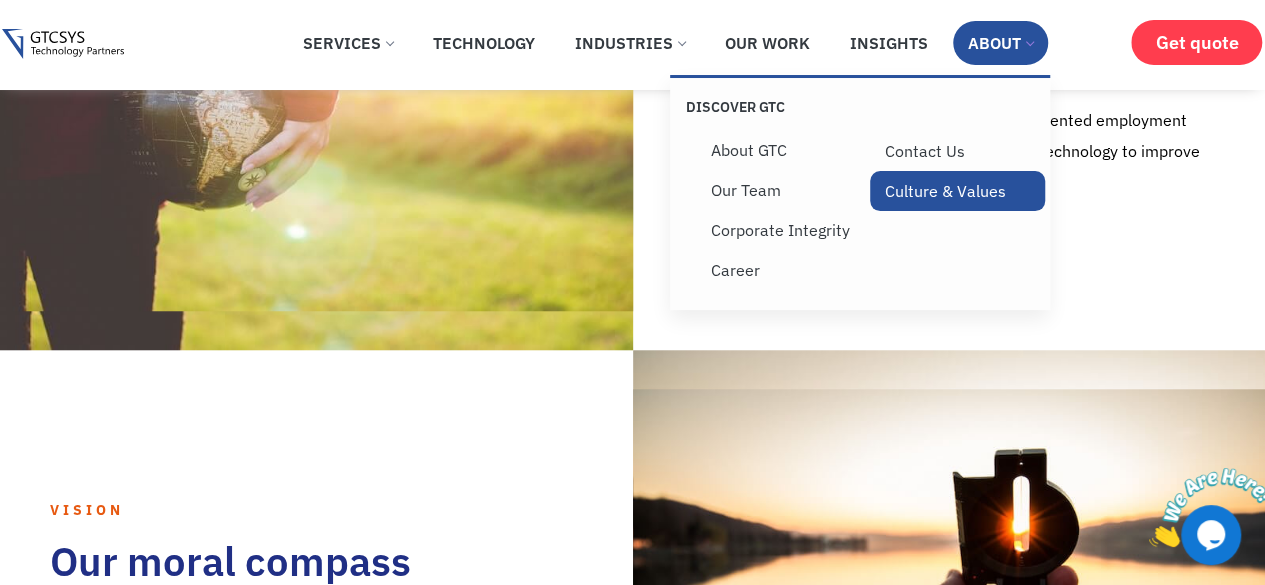 click on "Culture & Values" at bounding box center [957, 191] 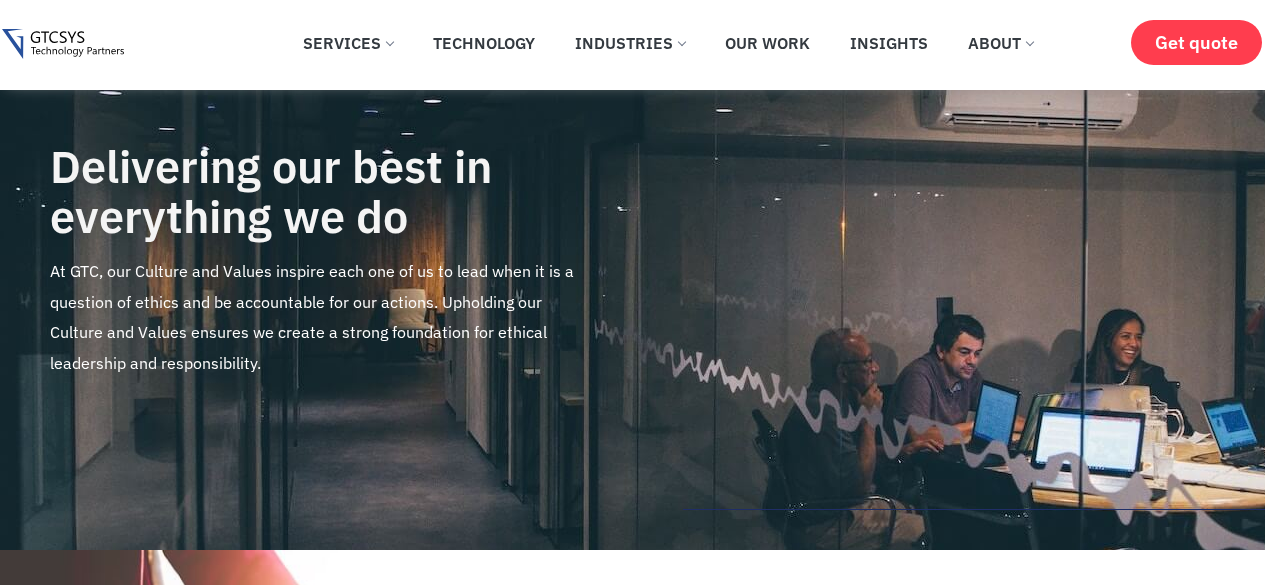 scroll, scrollTop: 800, scrollLeft: 0, axis: vertical 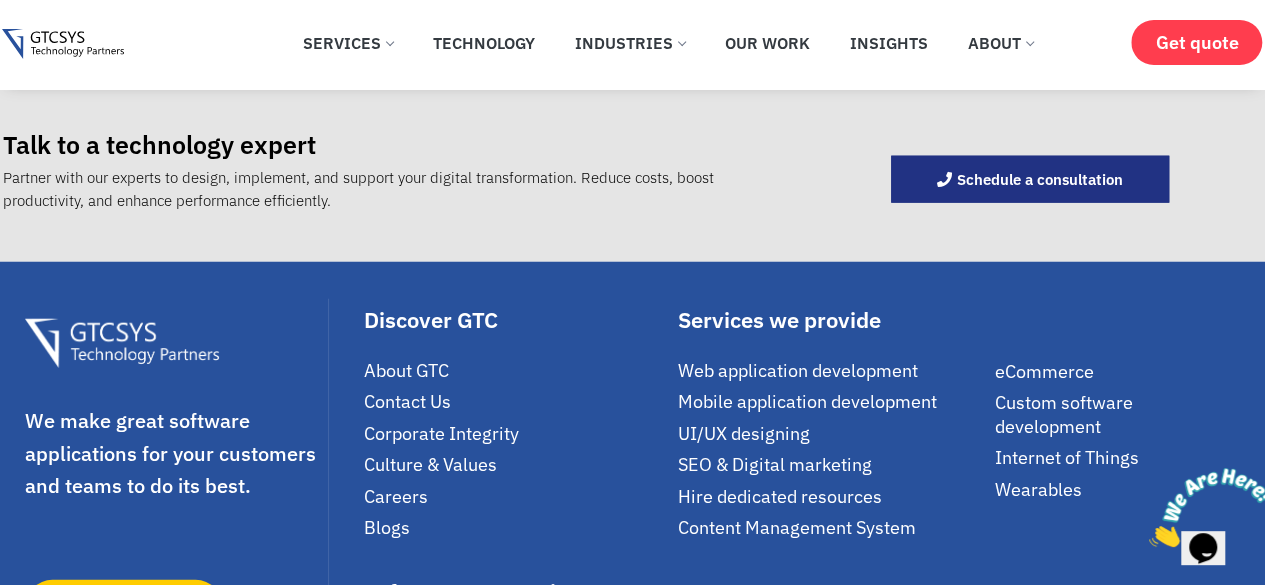 click on "Blogs" at bounding box center (387, 527) 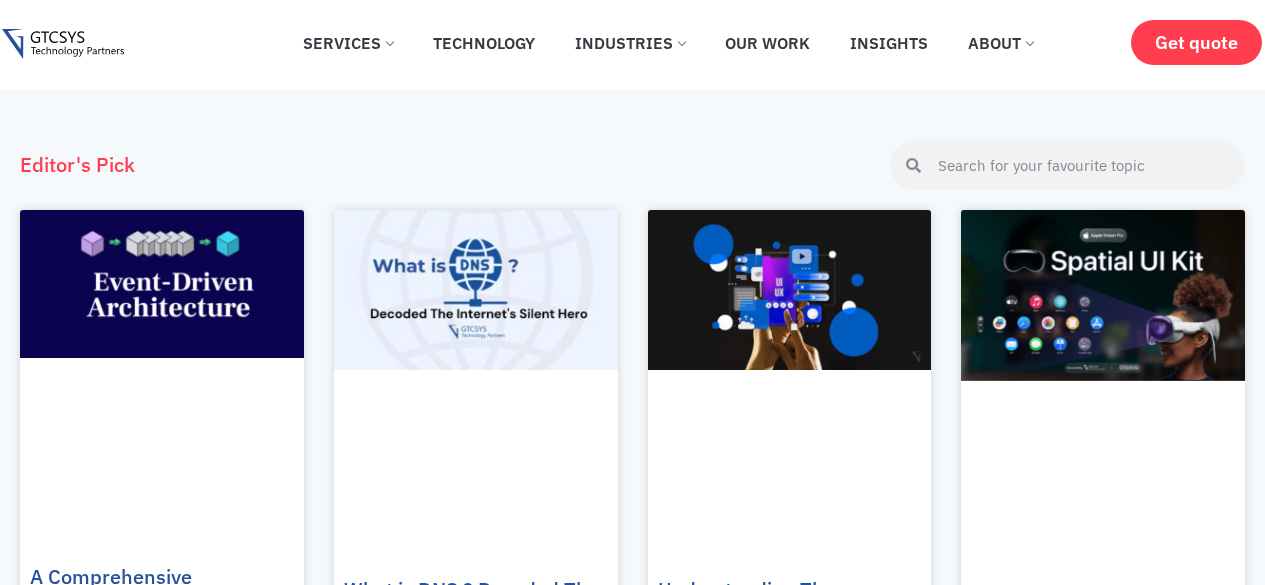 scroll, scrollTop: 0, scrollLeft: 0, axis: both 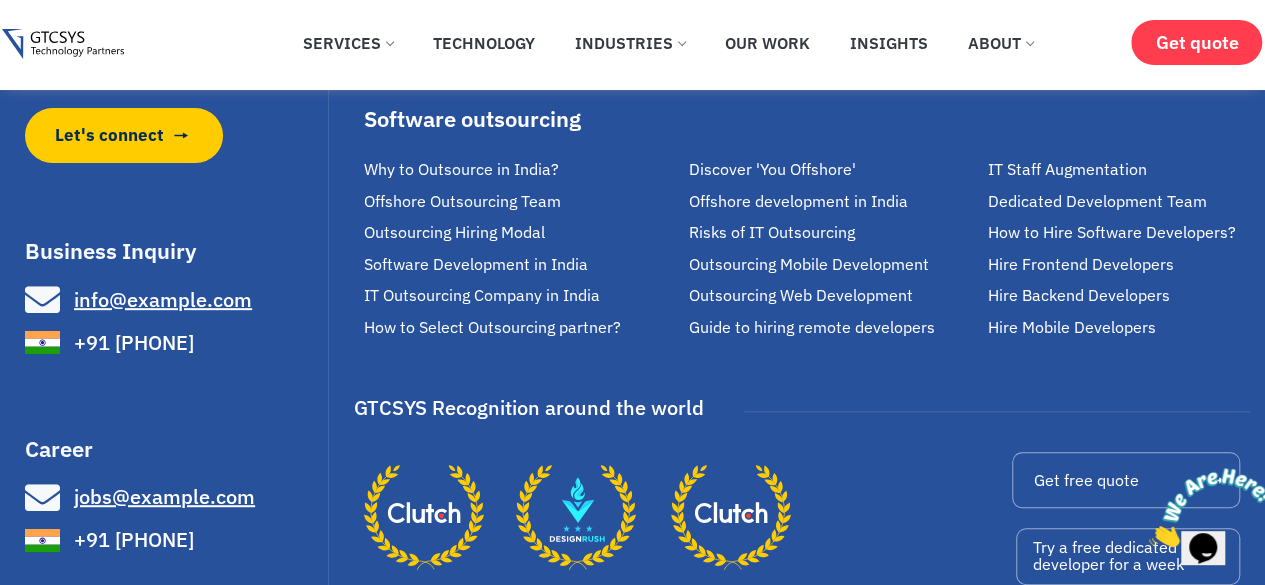 click on "Careers" at bounding box center [396, 23] 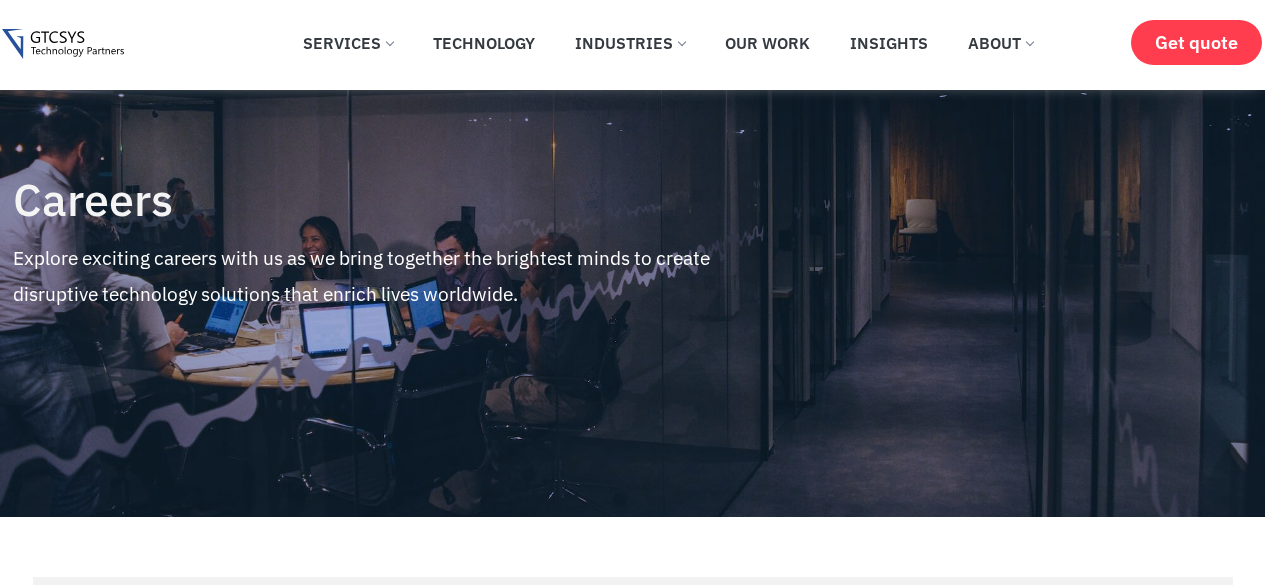 scroll, scrollTop: 700, scrollLeft: 0, axis: vertical 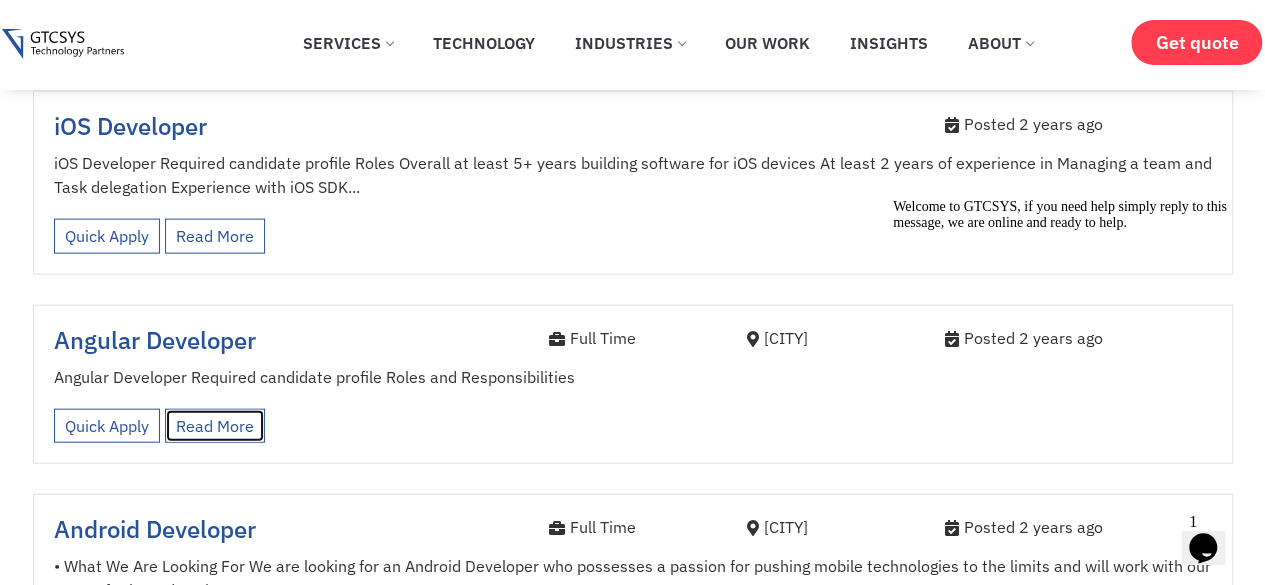 click on "Read More" at bounding box center [215, 426] 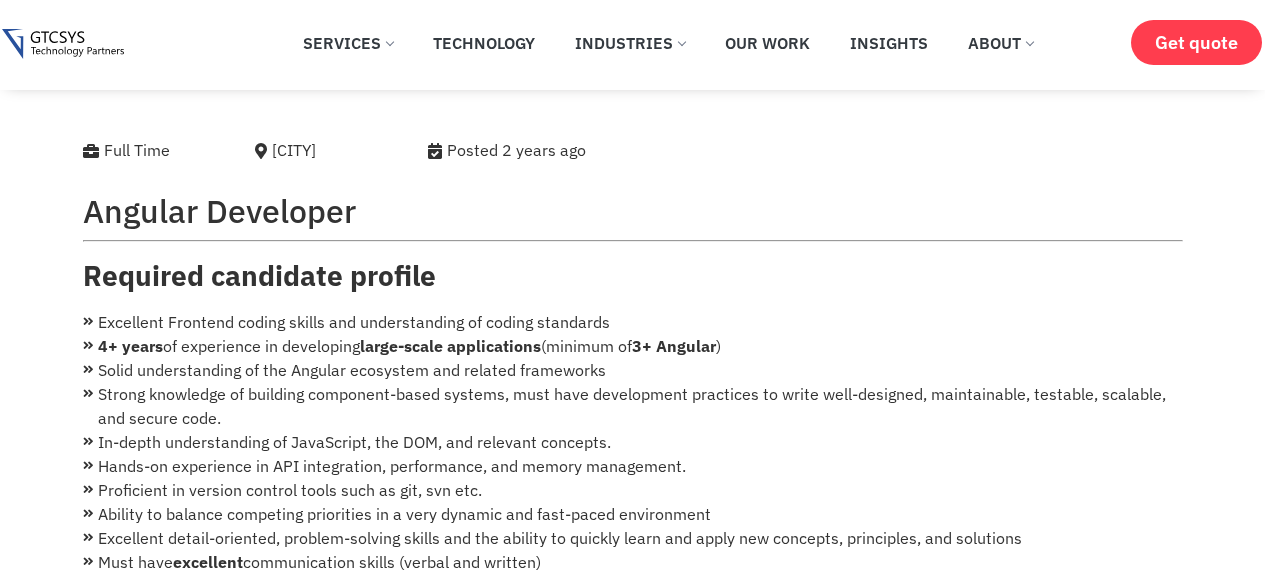 scroll, scrollTop: 200, scrollLeft: 0, axis: vertical 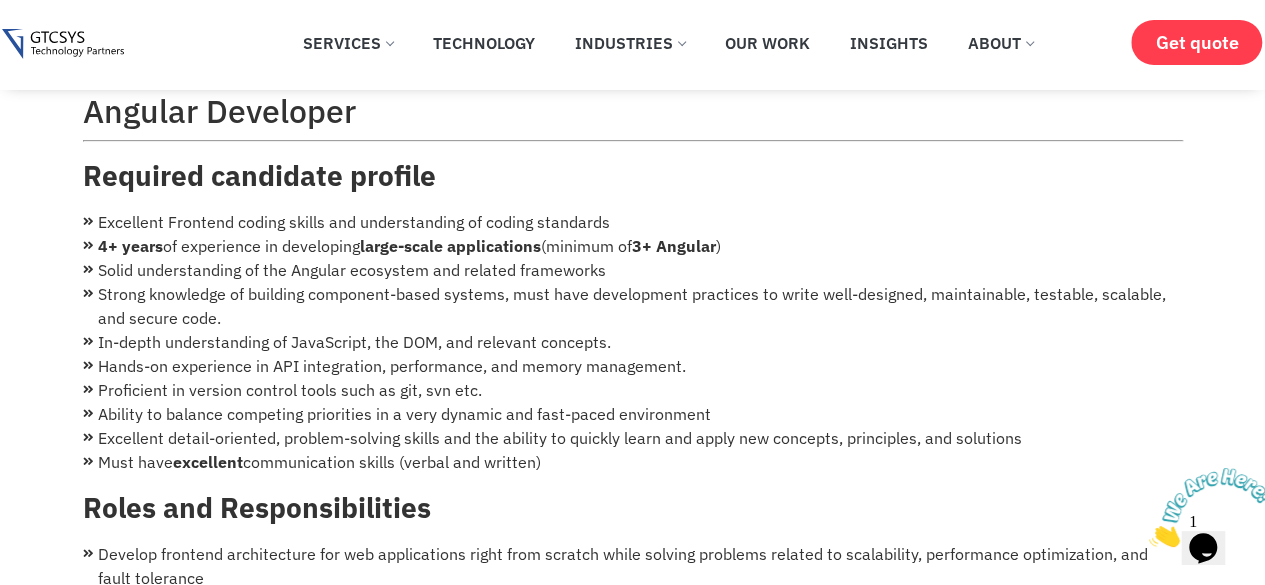 click on "Excellent Frontend coding skills and understanding of coding standards" at bounding box center (633, 222) 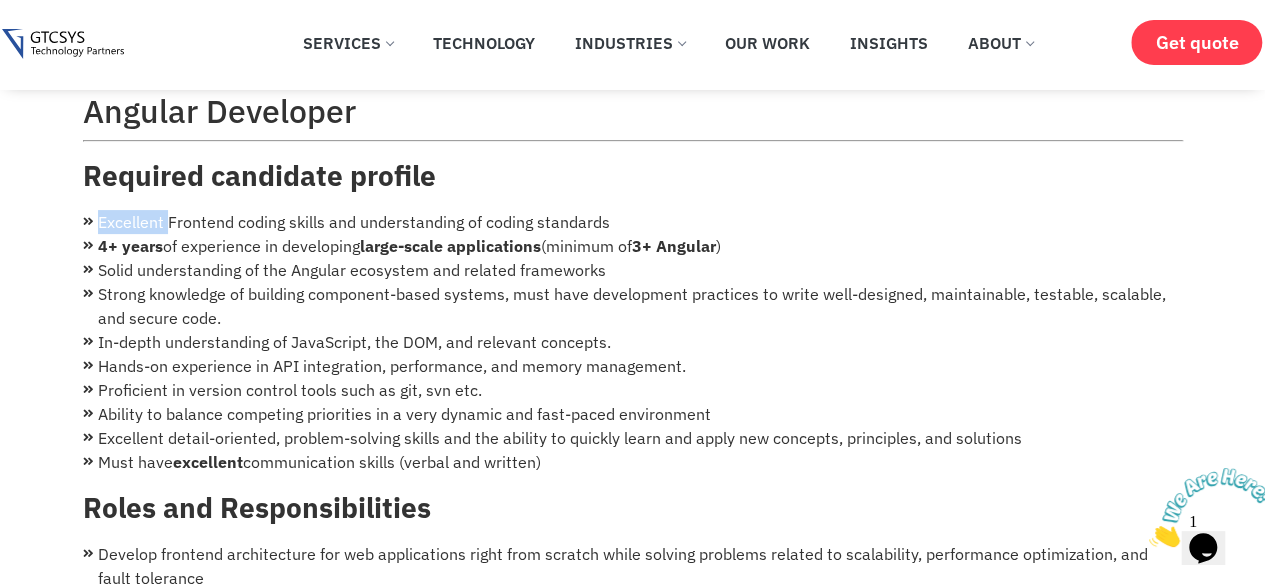 click on "Excellent Frontend coding skills and understanding of coding standards" at bounding box center (633, 222) 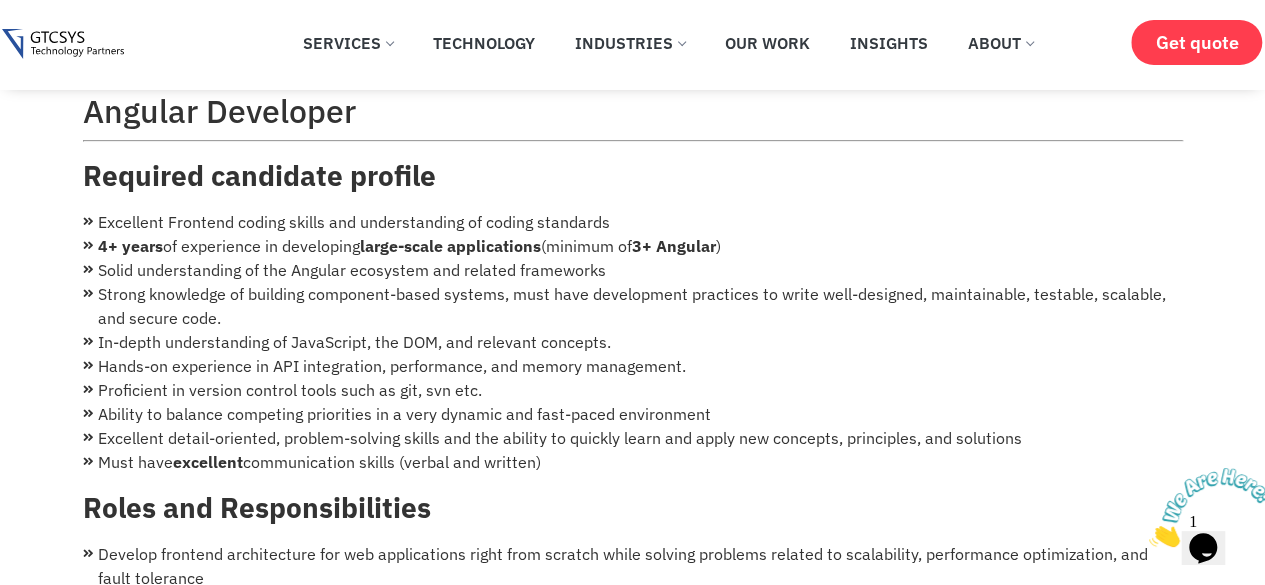 click on "Excellent Frontend coding skills and understanding of coding standards" at bounding box center (633, 222) 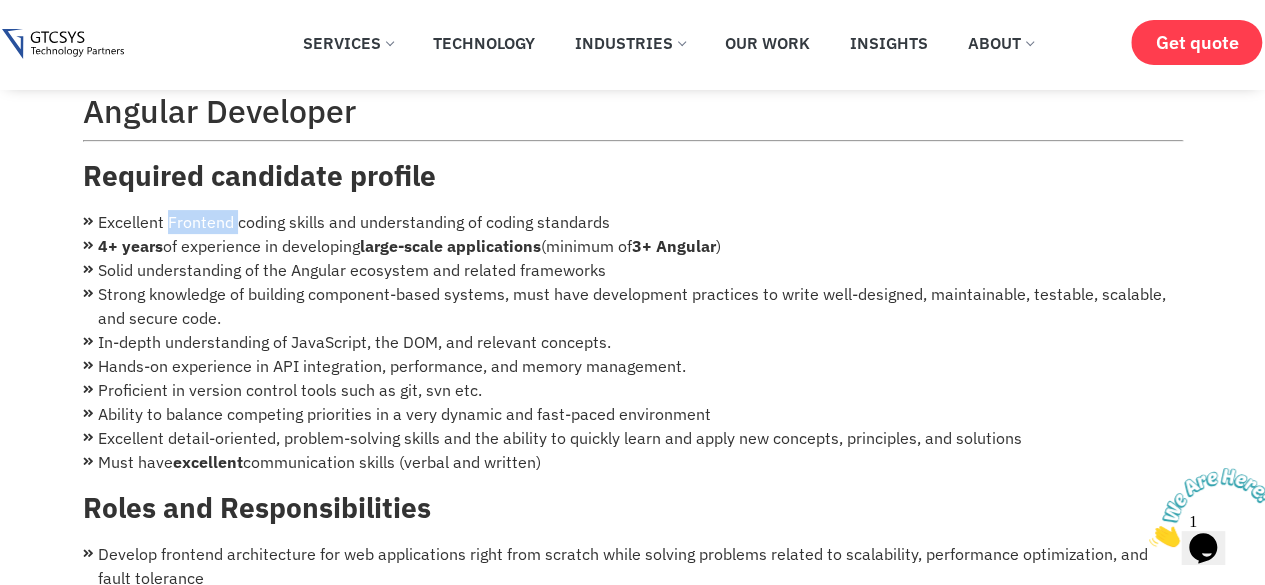 click on "Excellent Frontend coding skills and understanding of coding standards" at bounding box center (633, 222) 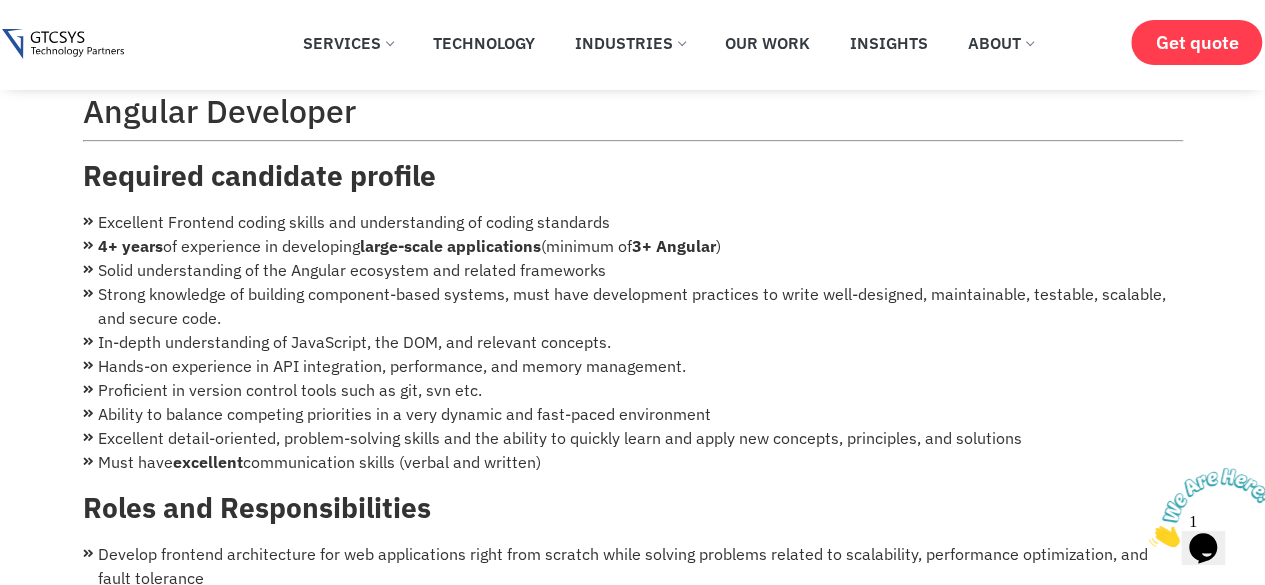 click on "Excellent Frontend coding skills and understanding of coding standards" at bounding box center [633, 222] 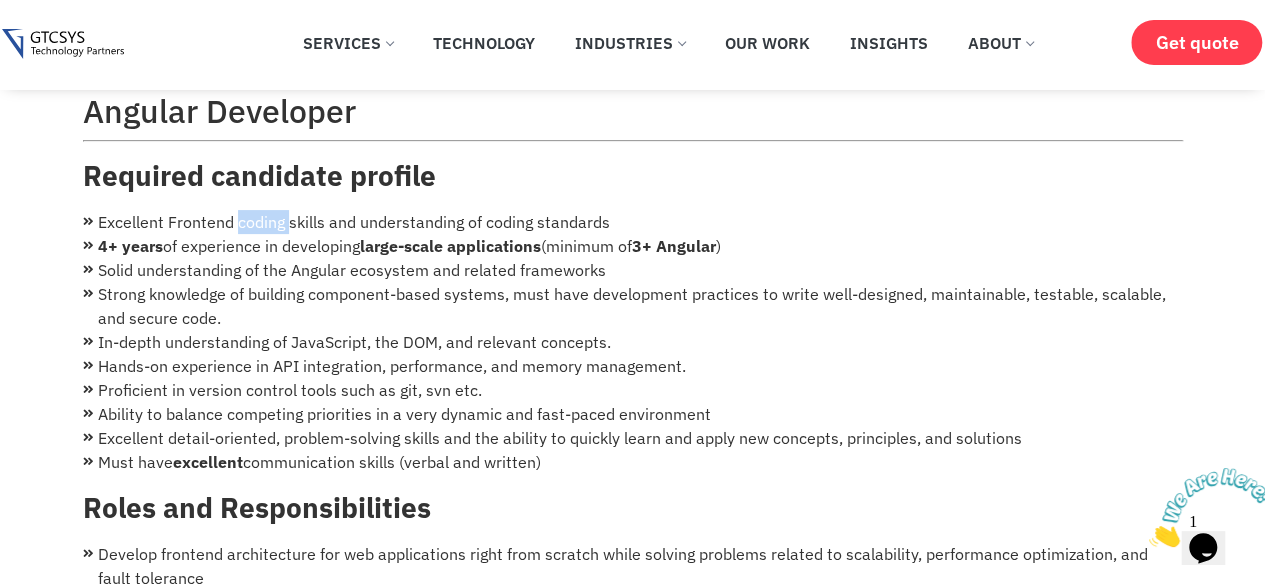 click on "Excellent Frontend coding skills and understanding of coding standards" at bounding box center [633, 222] 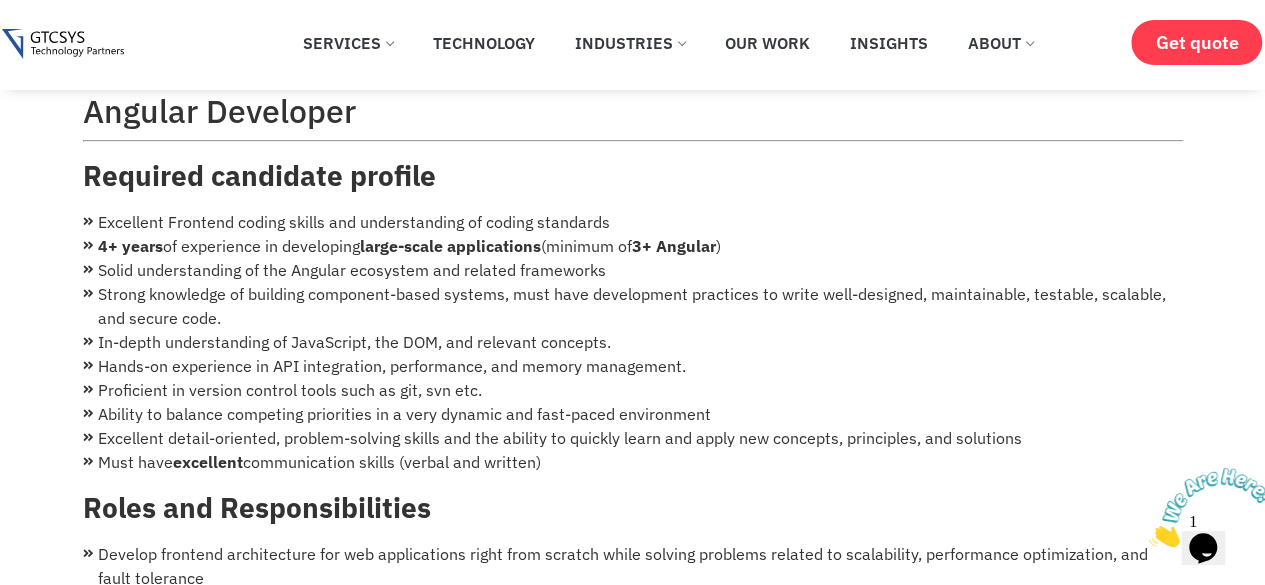 click on "Excellent Frontend coding skills and understanding of coding standards" at bounding box center [633, 222] 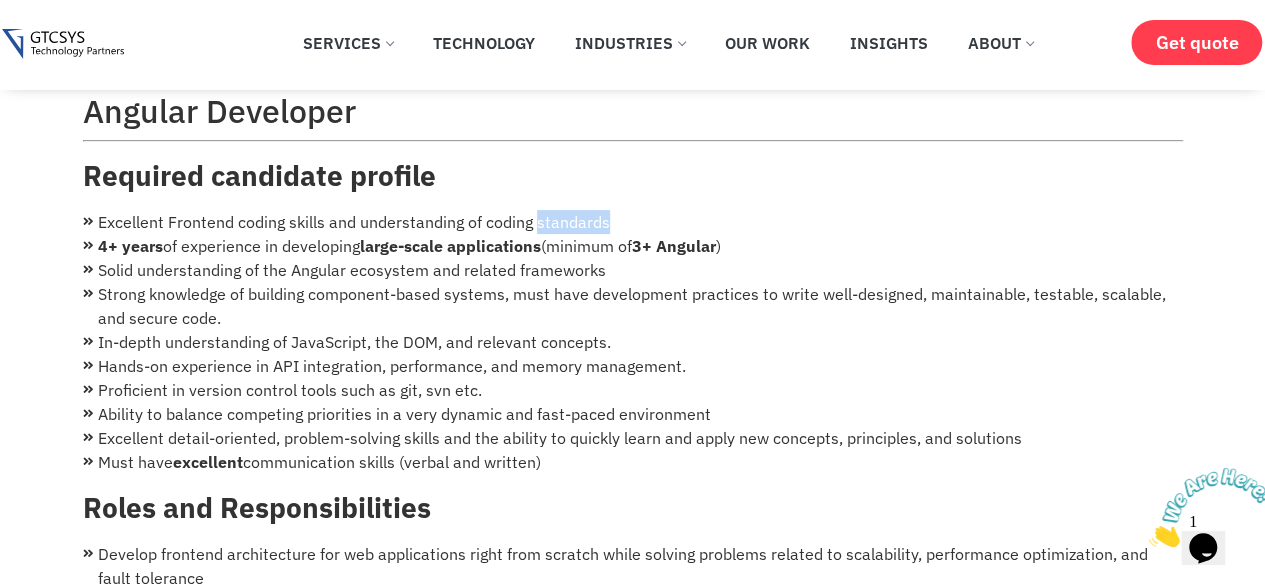 click on "Excellent Frontend coding skills and understanding of coding standards" at bounding box center [633, 222] 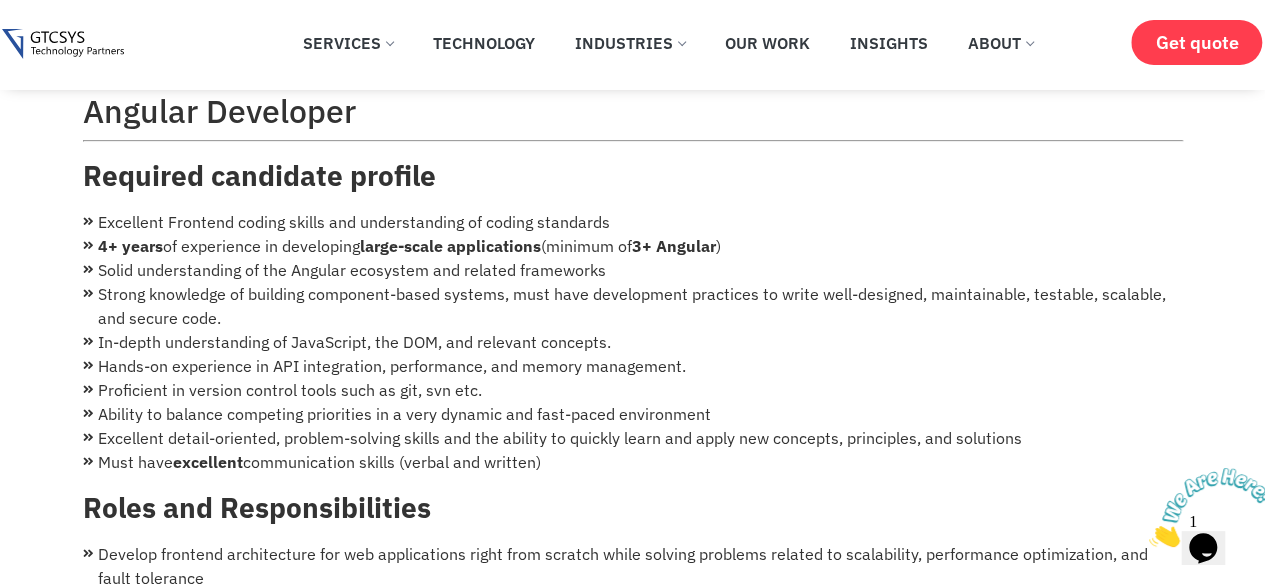 click on "4+ years" at bounding box center (130, 246) 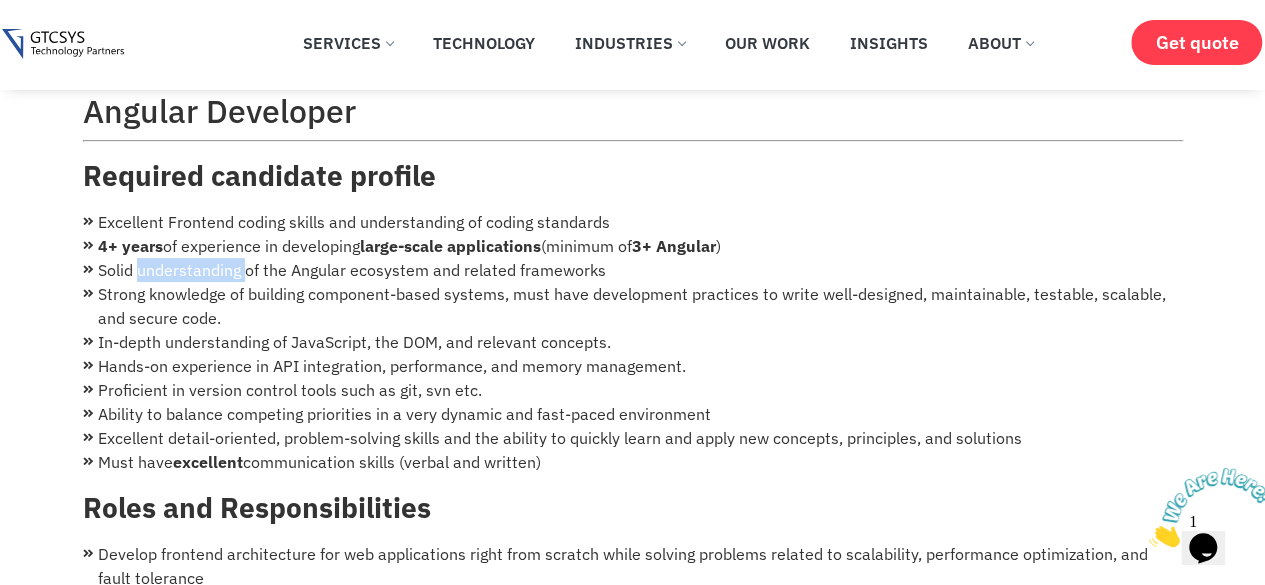 click on "Solid understanding of the Angular ecosystem and related frameworks" at bounding box center (633, 270) 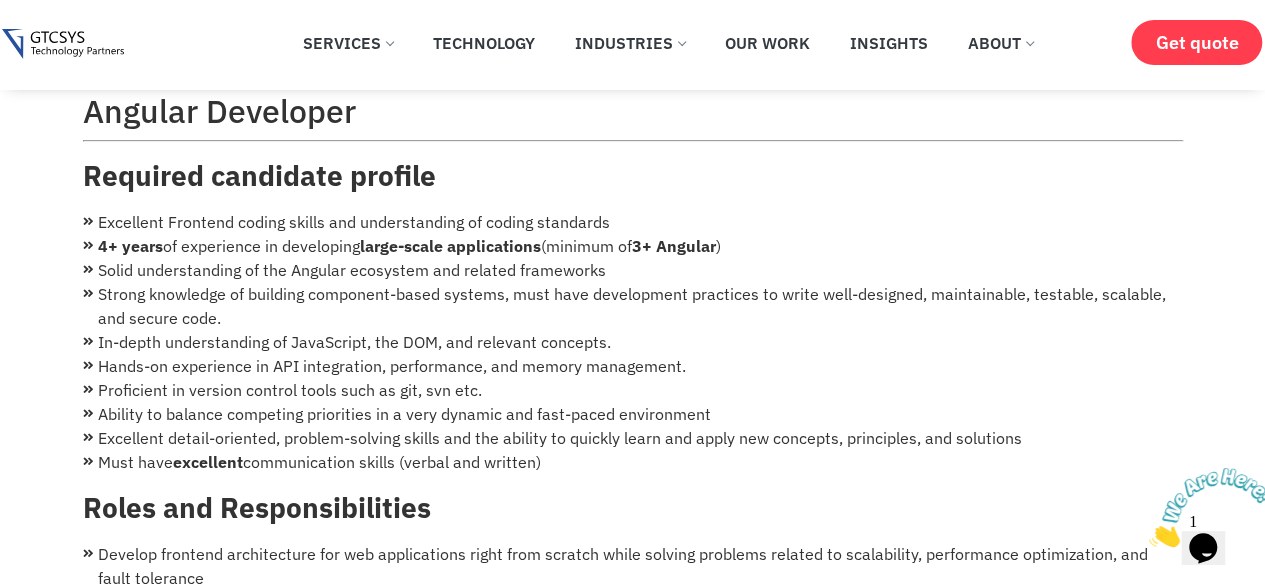 click on "Solid understanding of the Angular ecosystem and related frameworks" at bounding box center (633, 270) 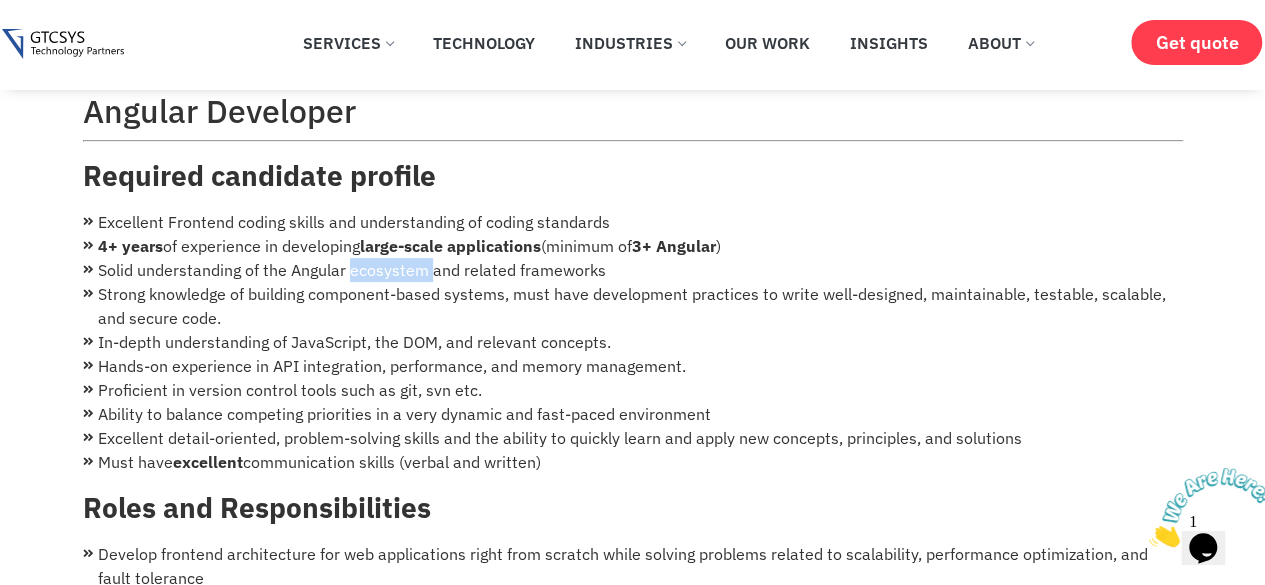 click on "Solid understanding of the Angular ecosystem and related frameworks" at bounding box center [633, 270] 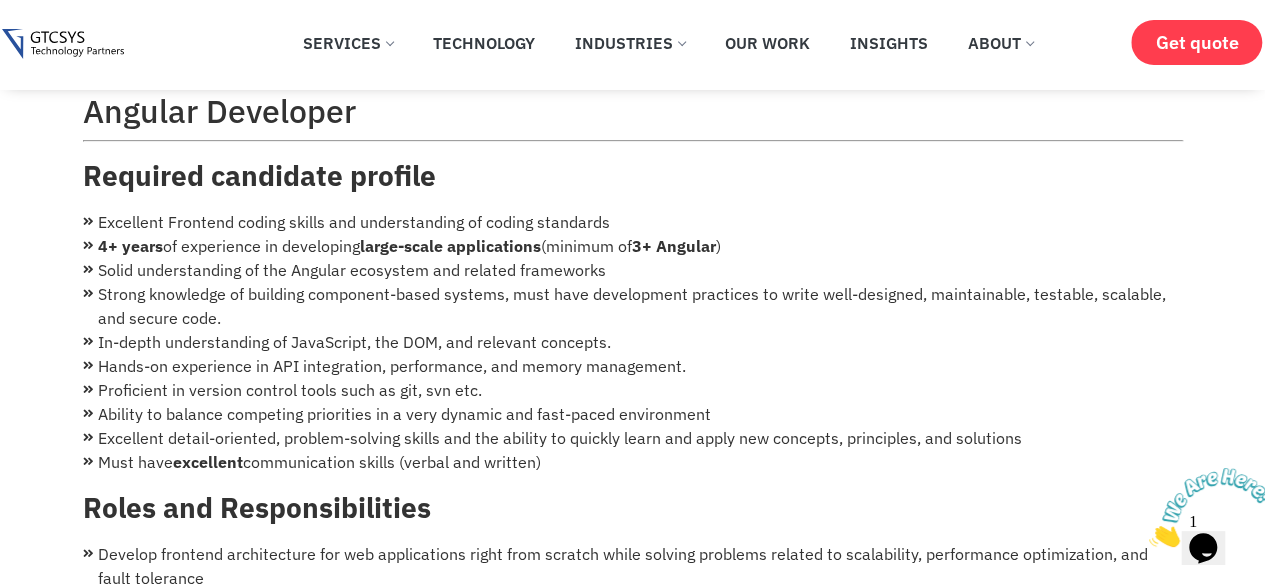 click on "Solid understanding of the Angular ecosystem and related frameworks" at bounding box center [633, 270] 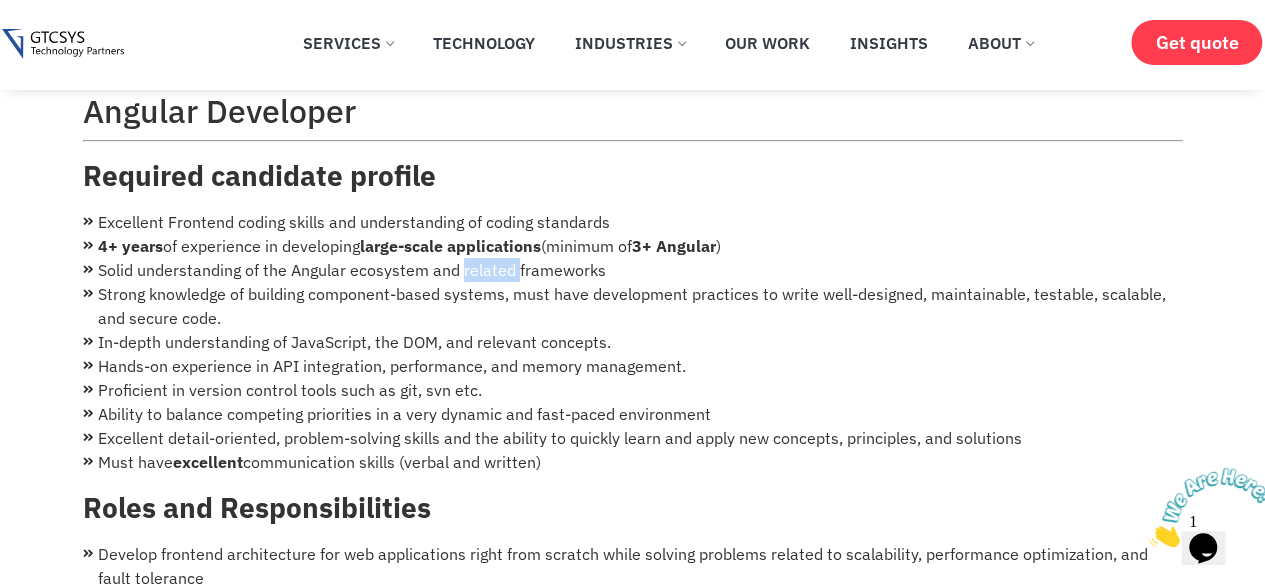 click on "Solid understanding of the Angular ecosystem and related frameworks" at bounding box center [633, 270] 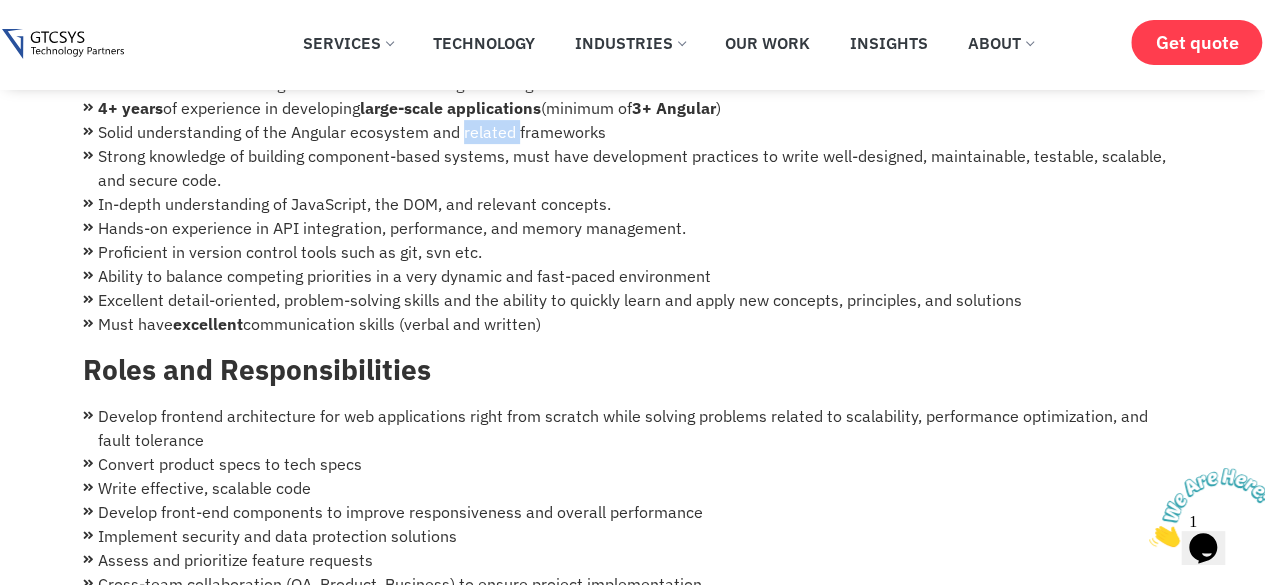 scroll, scrollTop: 300, scrollLeft: 0, axis: vertical 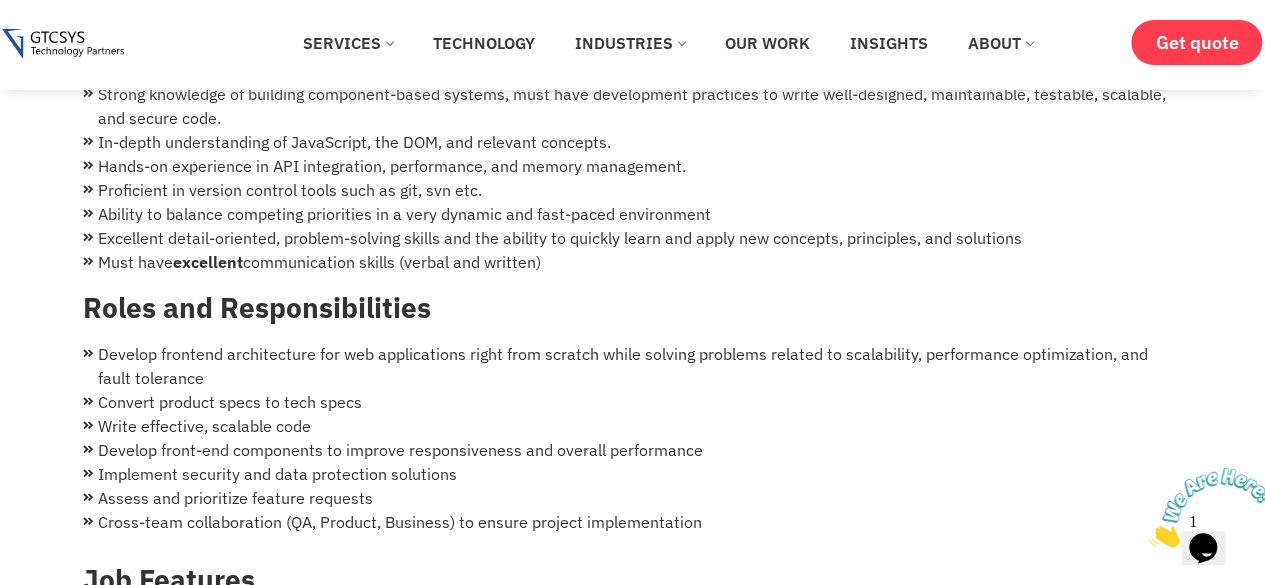 click on "Develop frontend architecture for web applications right from scratch while solving problems related to scalability, performance optimization, and fault tolerance" at bounding box center [633, 366] 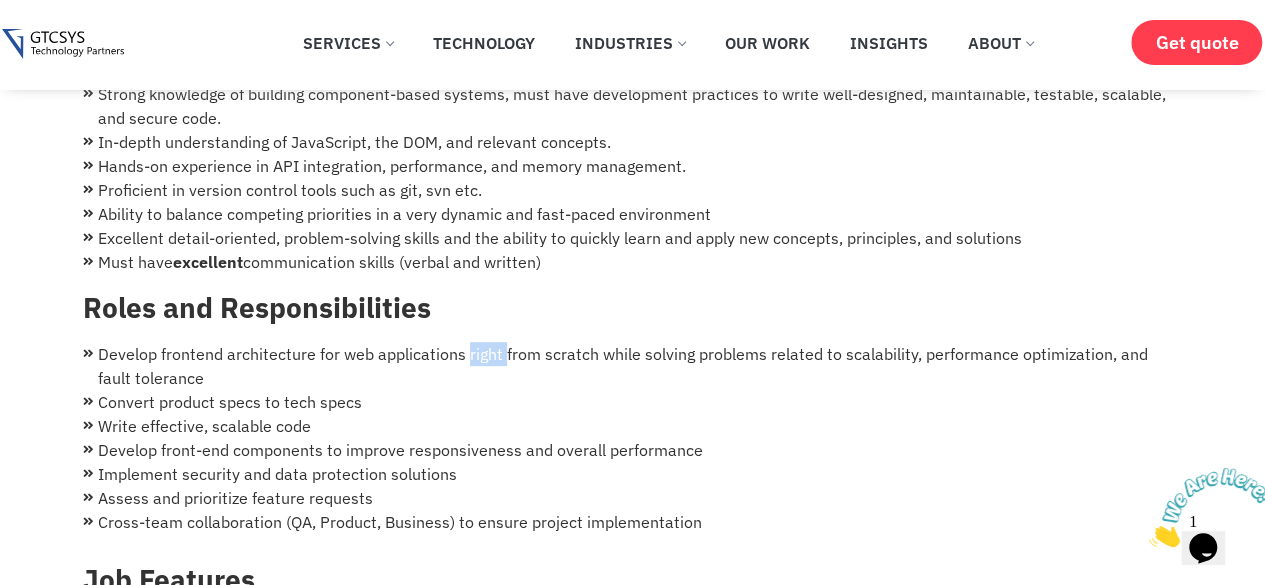 click on "Develop frontend architecture for web applications right from scratch while solving problems related to scalability, performance optimization, and fault tolerance" at bounding box center (633, 366) 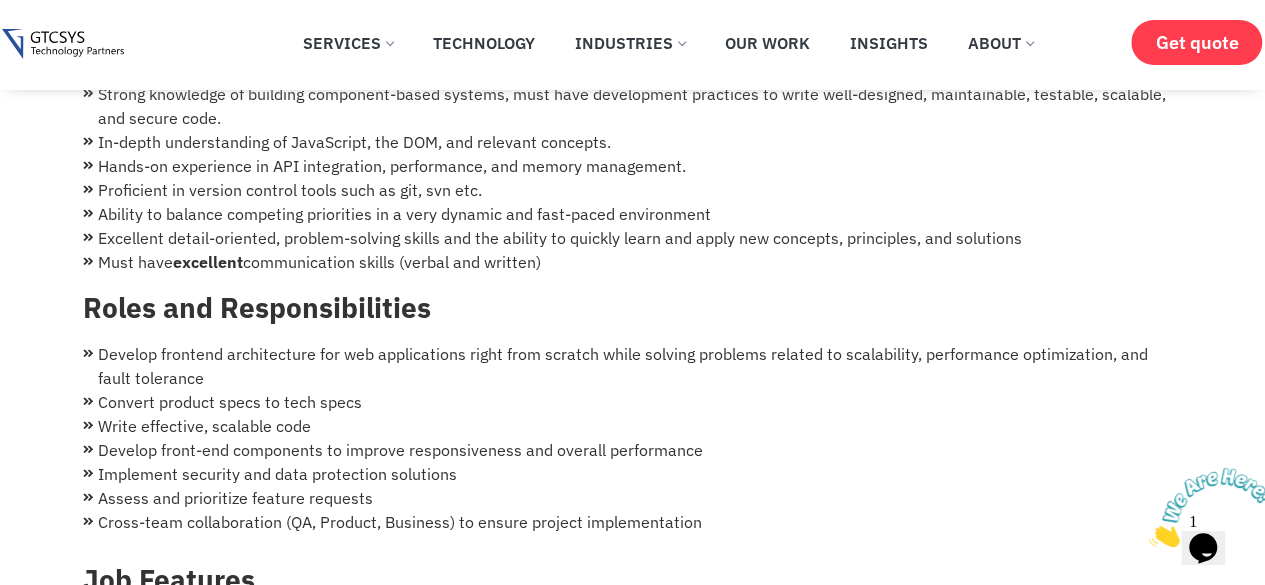 click on "Develop frontend architecture for web applications right from scratch while solving problems related to scalability, performance optimization, and fault tolerance" at bounding box center (633, 366) 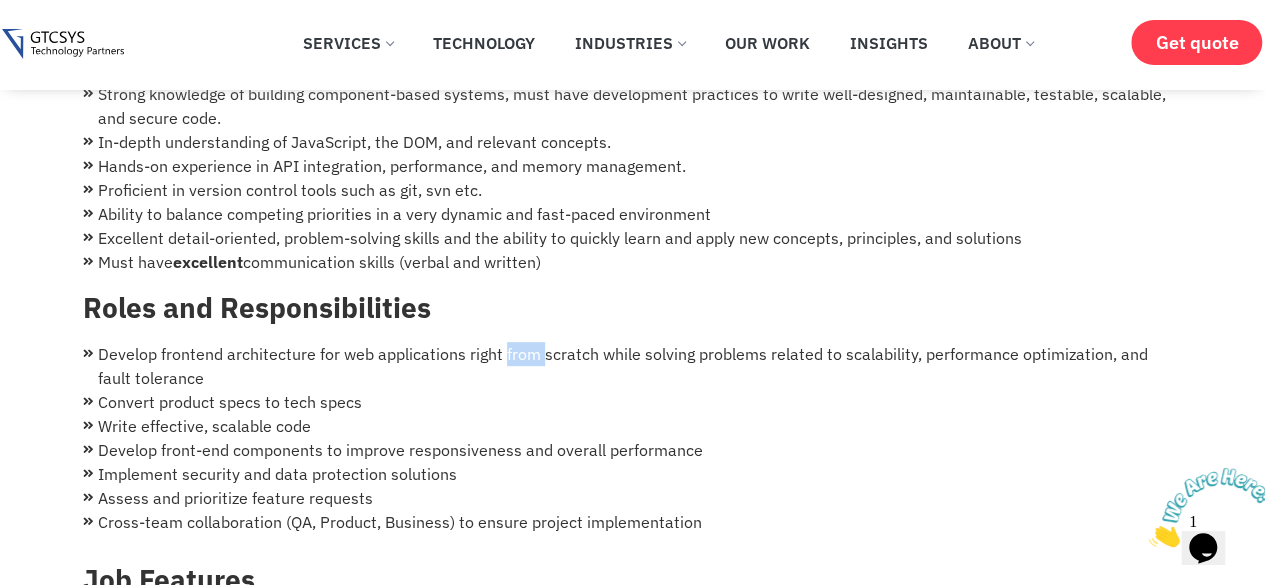 click on "Develop frontend architecture for web applications right from scratch while solving problems related to scalability, performance optimization, and fault tolerance" at bounding box center [633, 366] 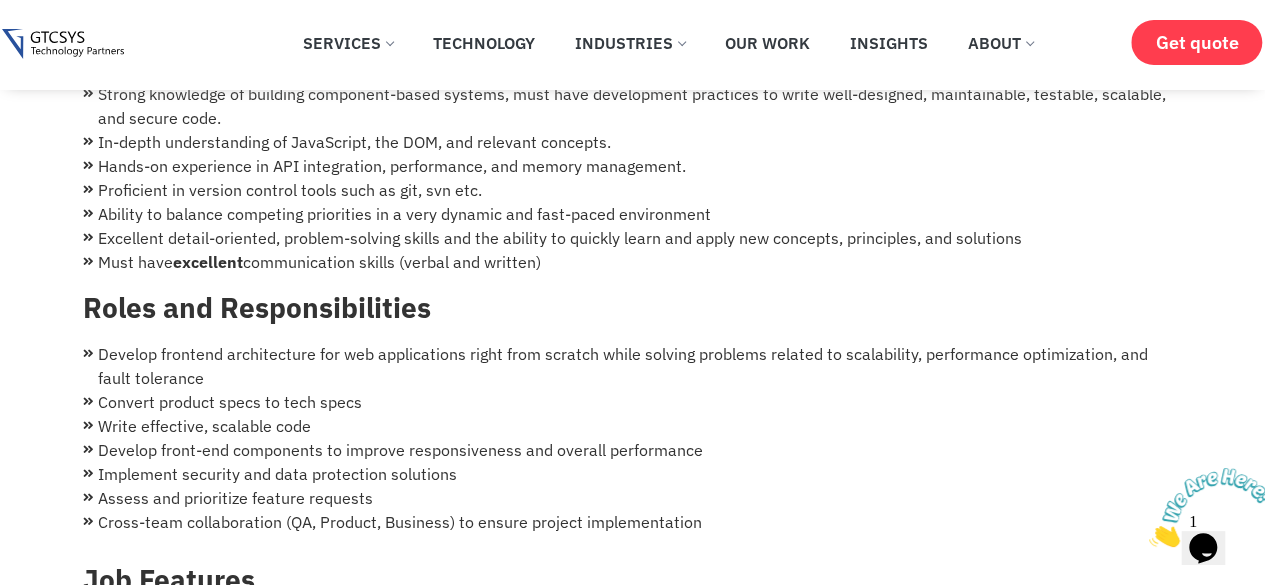 click on "Develop frontend architecture for web applications right from scratch while solving problems related to scalability, performance optimization, and fault tolerance" at bounding box center (633, 366) 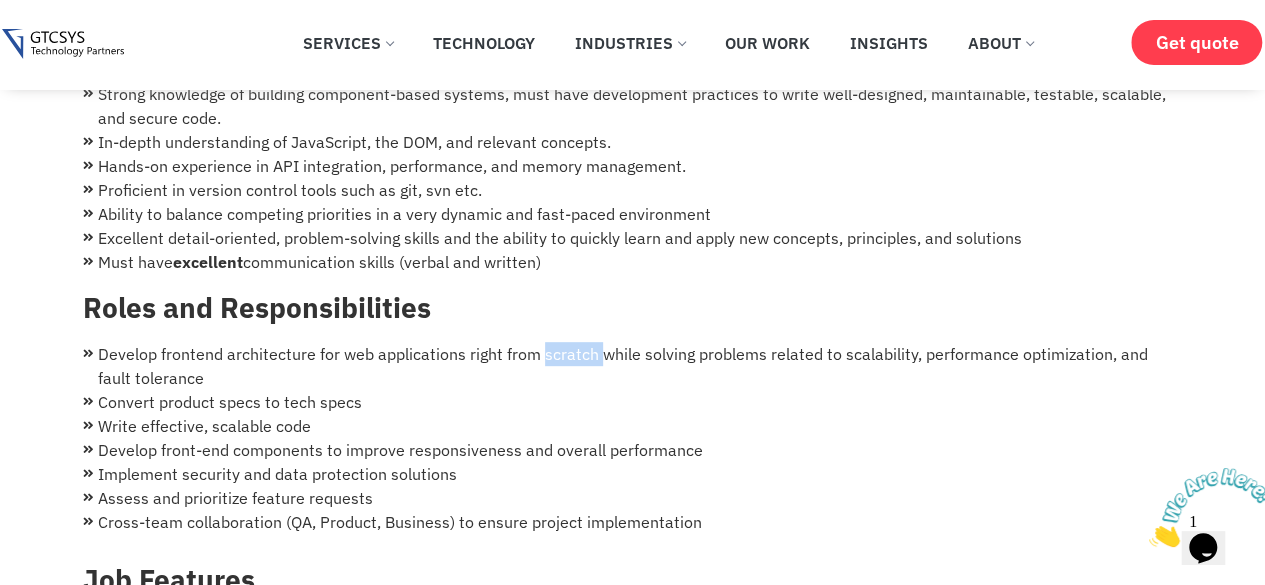 click on "Develop frontend architecture for web applications right from scratch while solving problems related to scalability, performance optimization, and fault tolerance" at bounding box center [633, 366] 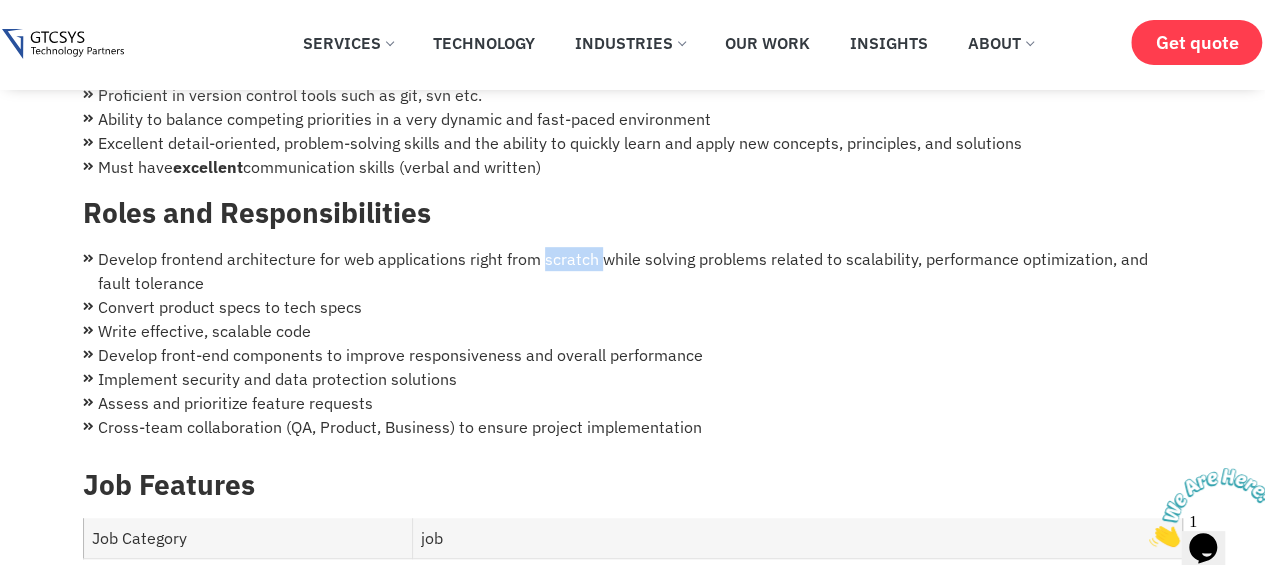 scroll, scrollTop: 400, scrollLeft: 0, axis: vertical 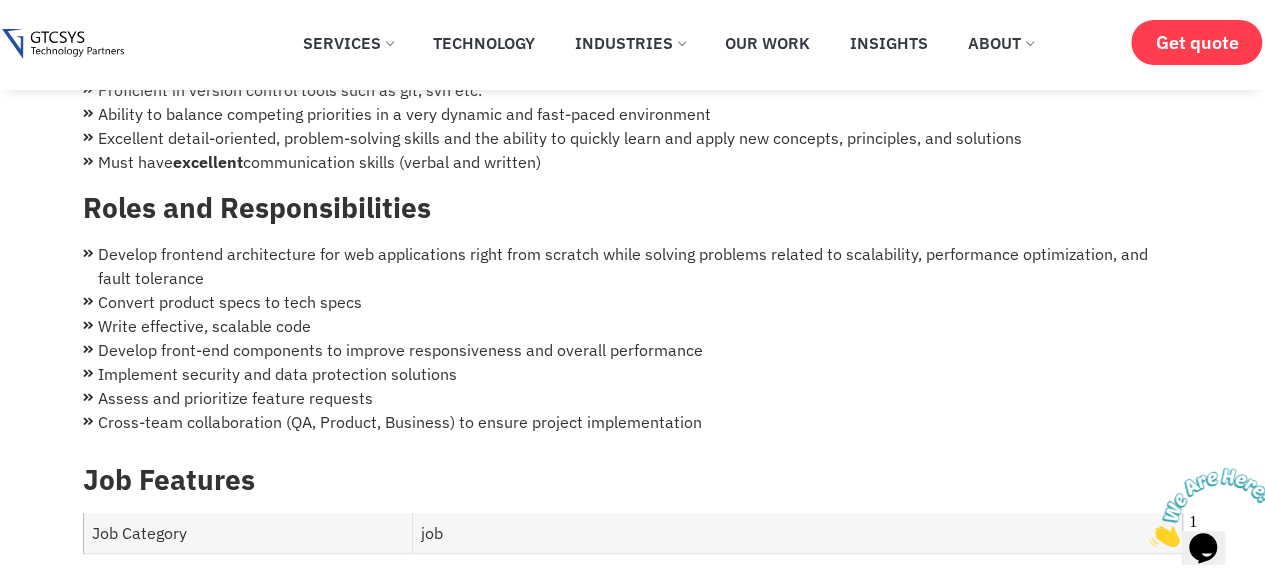 click on "Write effective, scalable code" at bounding box center [633, 326] 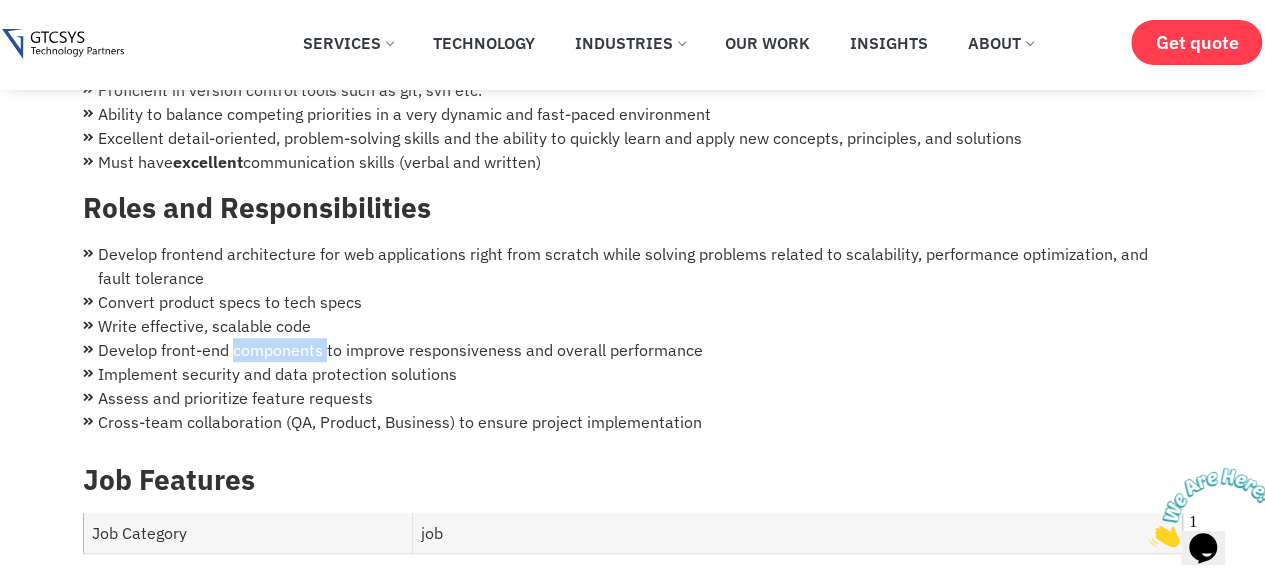 click on "Develop front-end components to improve responsiveness and overall performance" at bounding box center (633, 350) 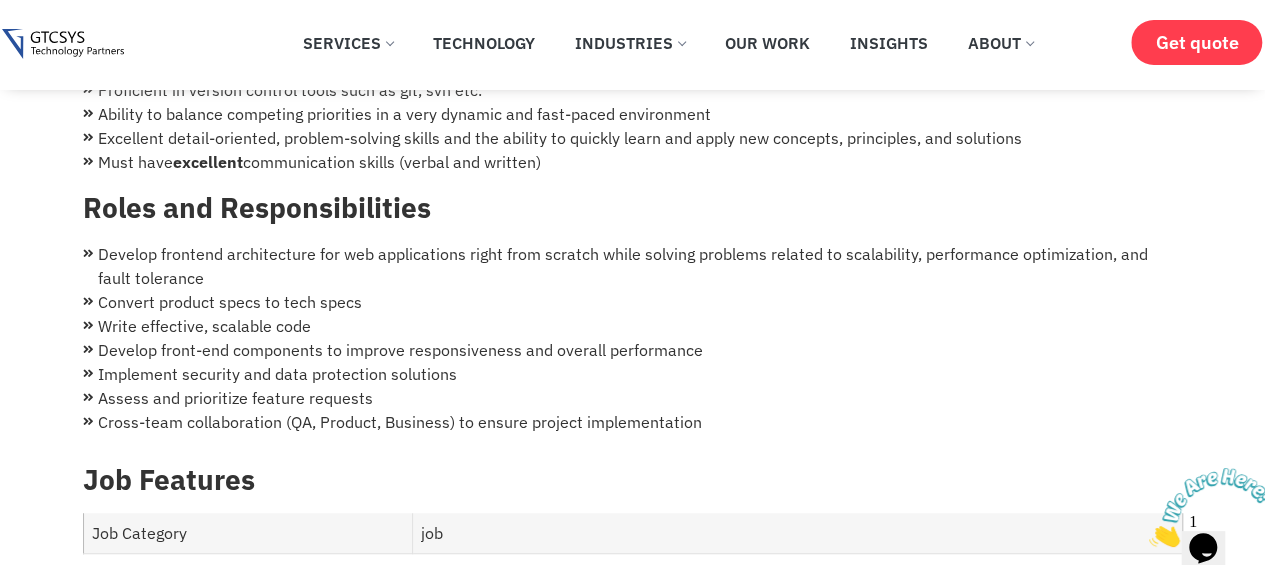 click on "Develop front-end components to improve responsiveness and overall performance" at bounding box center [633, 350] 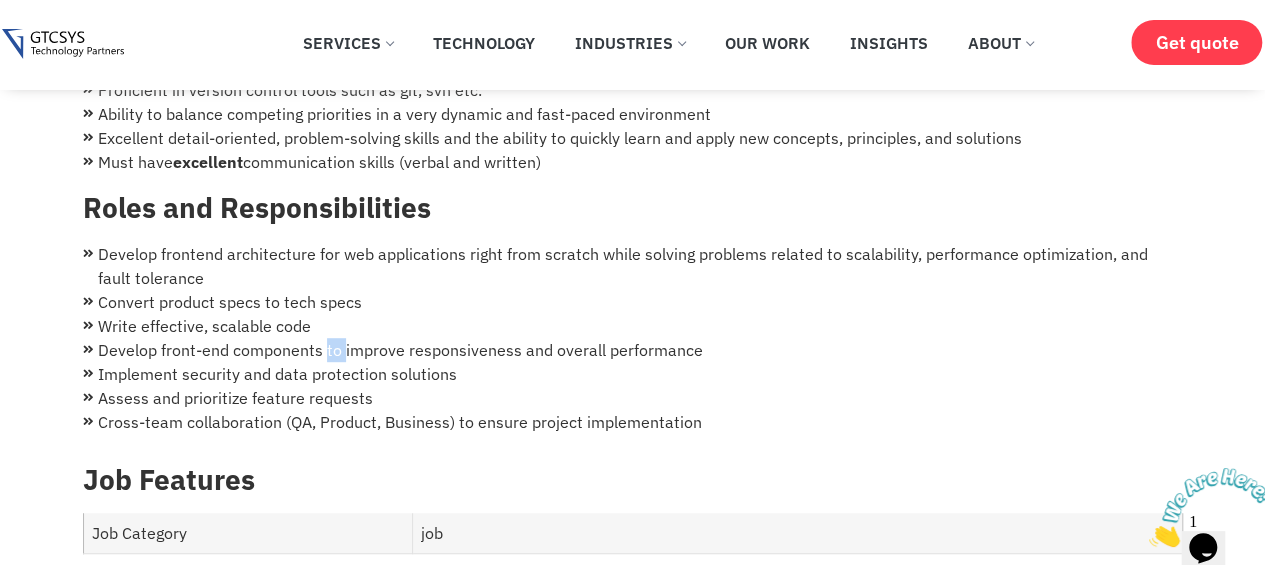 click on "Develop front-end components to improve responsiveness and overall performance" at bounding box center (633, 350) 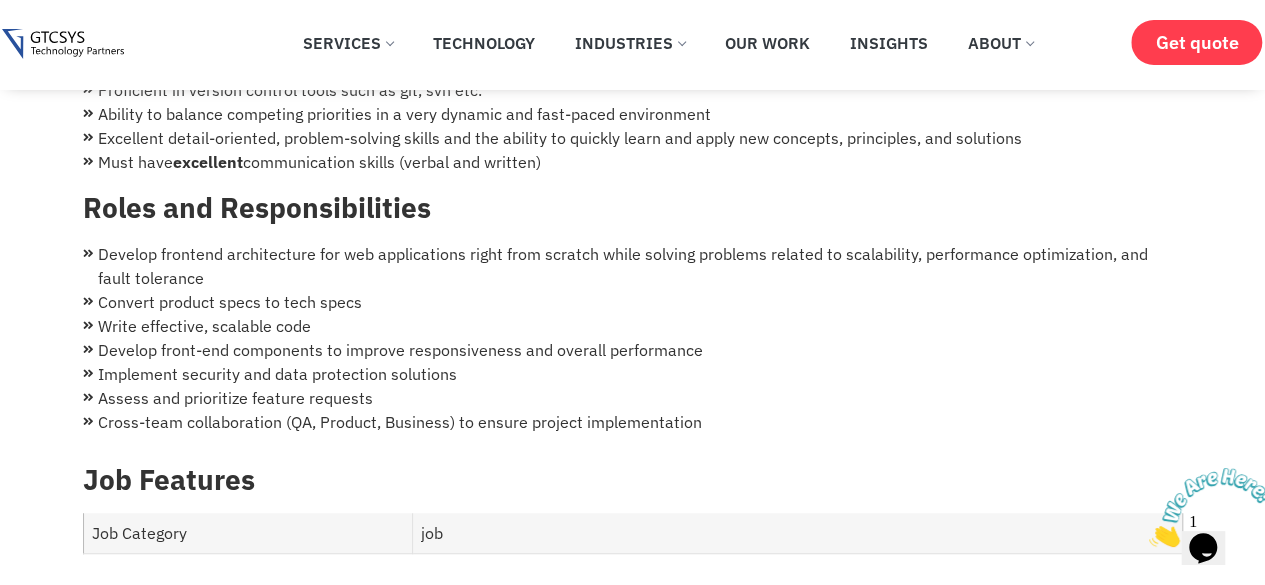 click on "Develop front-end components to improve responsiveness and overall performance" at bounding box center [633, 350] 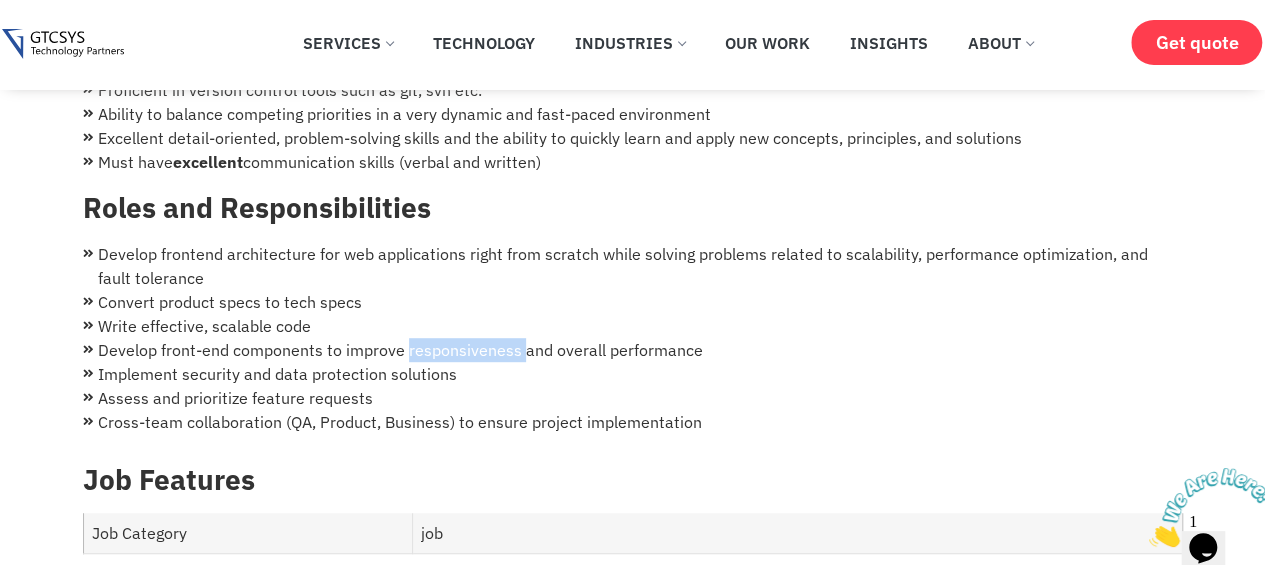 click on "Develop front-end components to improve responsiveness and overall performance" at bounding box center [633, 350] 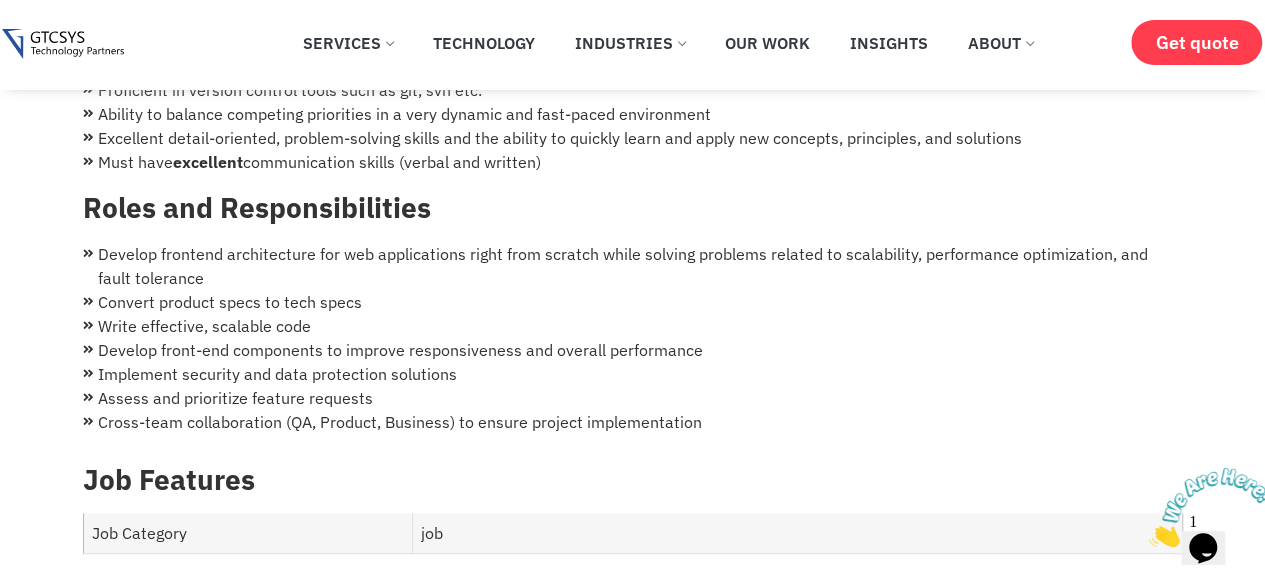 click on "Develop front-end components to improve responsiveness and overall performance" at bounding box center [633, 350] 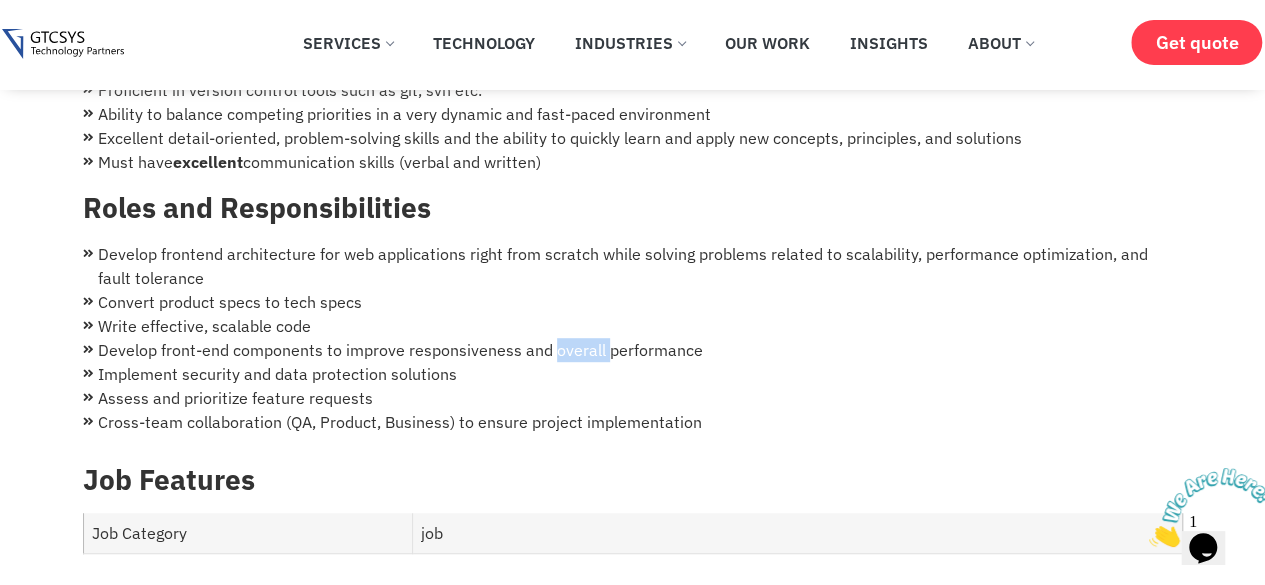click on "Develop front-end components to improve responsiveness and overall performance" at bounding box center (633, 350) 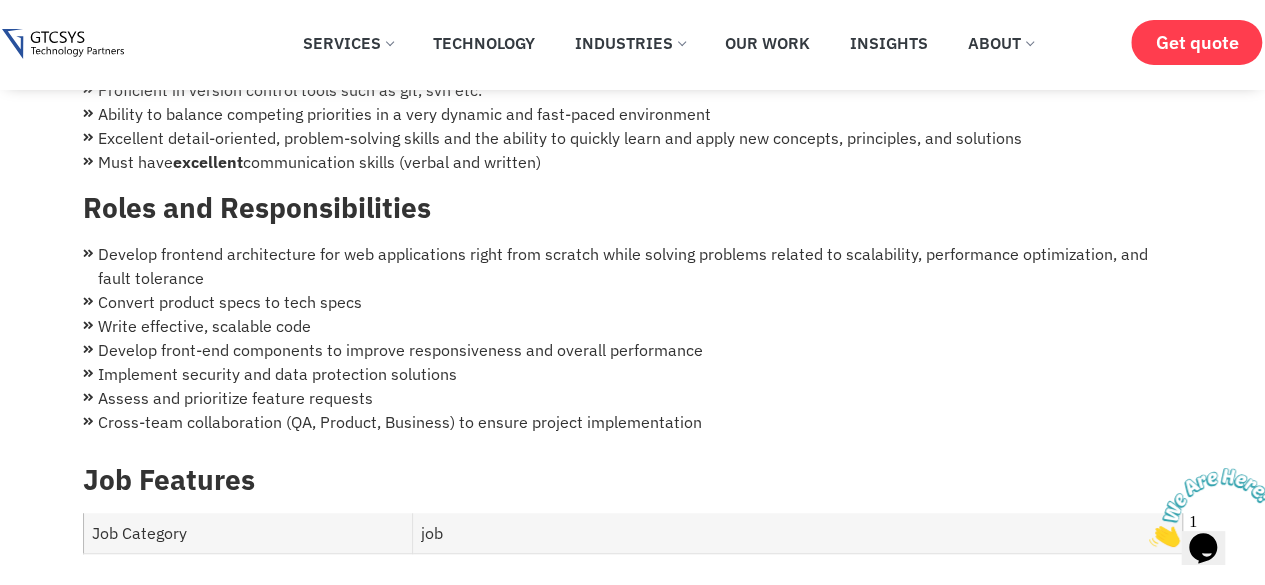click on "Develop front-end components to improve responsiveness and overall performance" at bounding box center (633, 350) 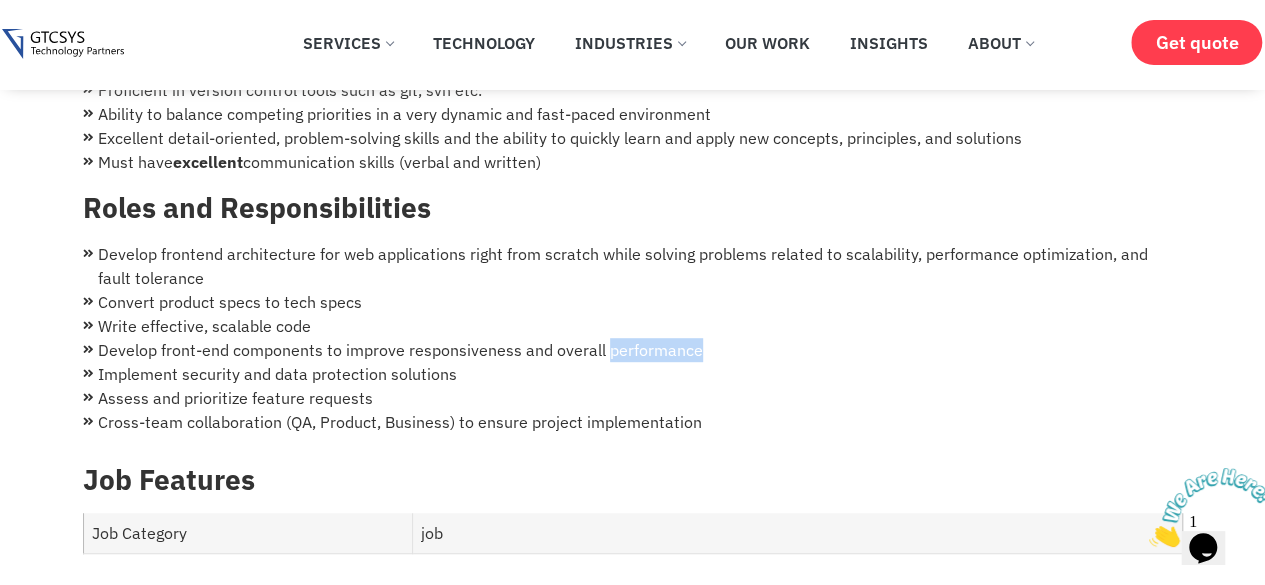 click on "Develop front-end components to improve responsiveness and overall performance" at bounding box center (633, 350) 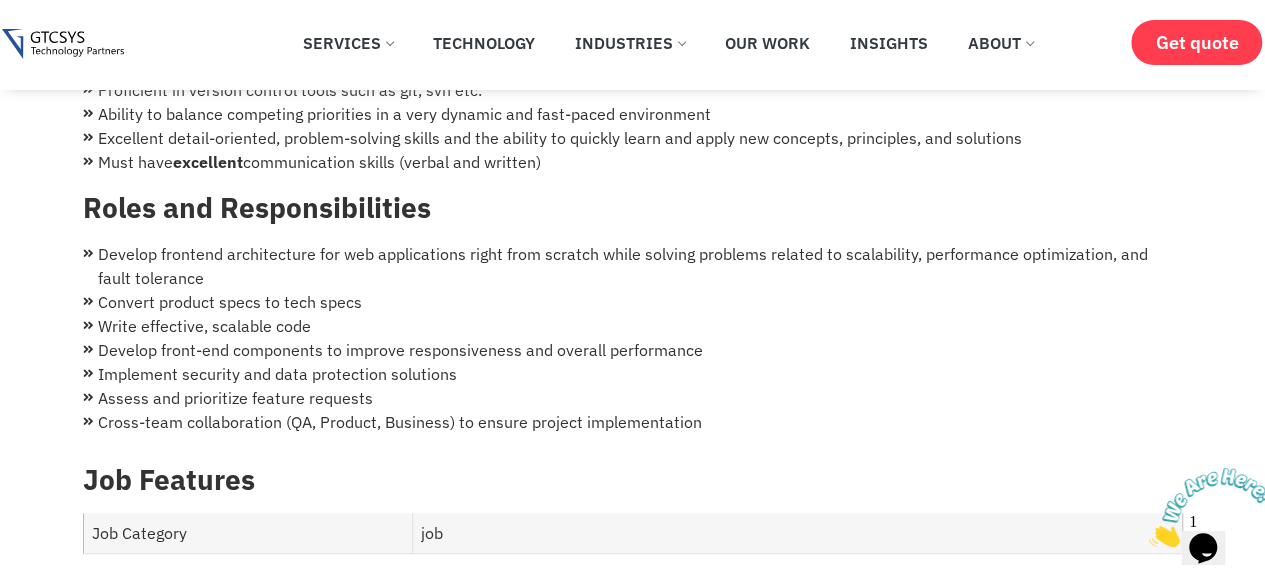 click on "Implement security and data protection solutions" at bounding box center (633, 374) 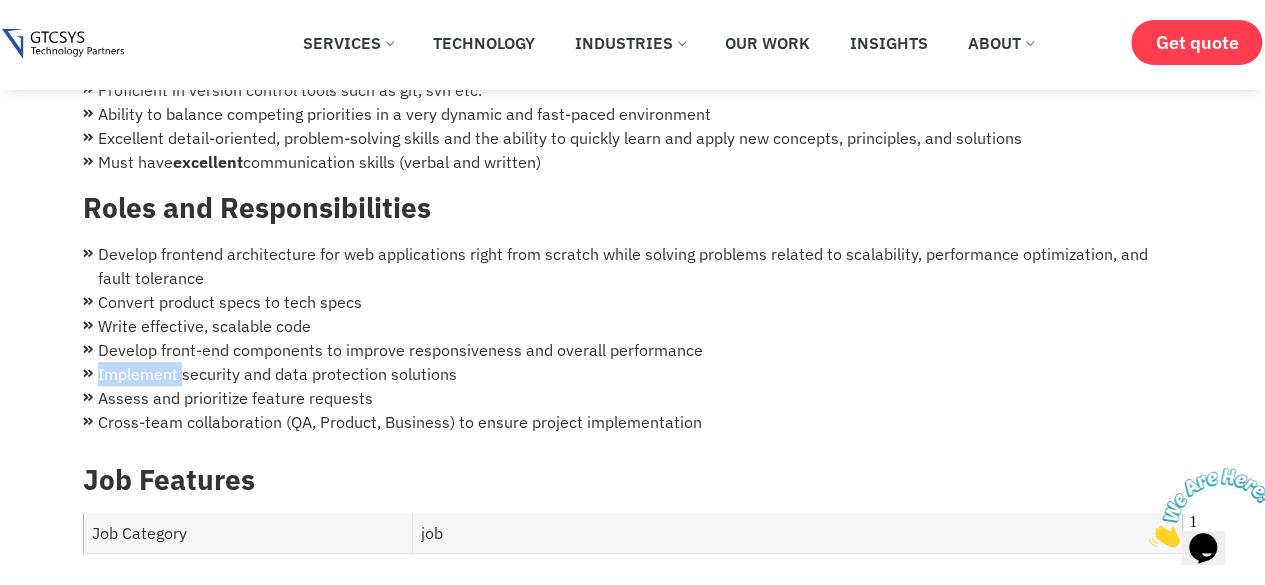 click on "Implement security and data protection solutions" at bounding box center [633, 374] 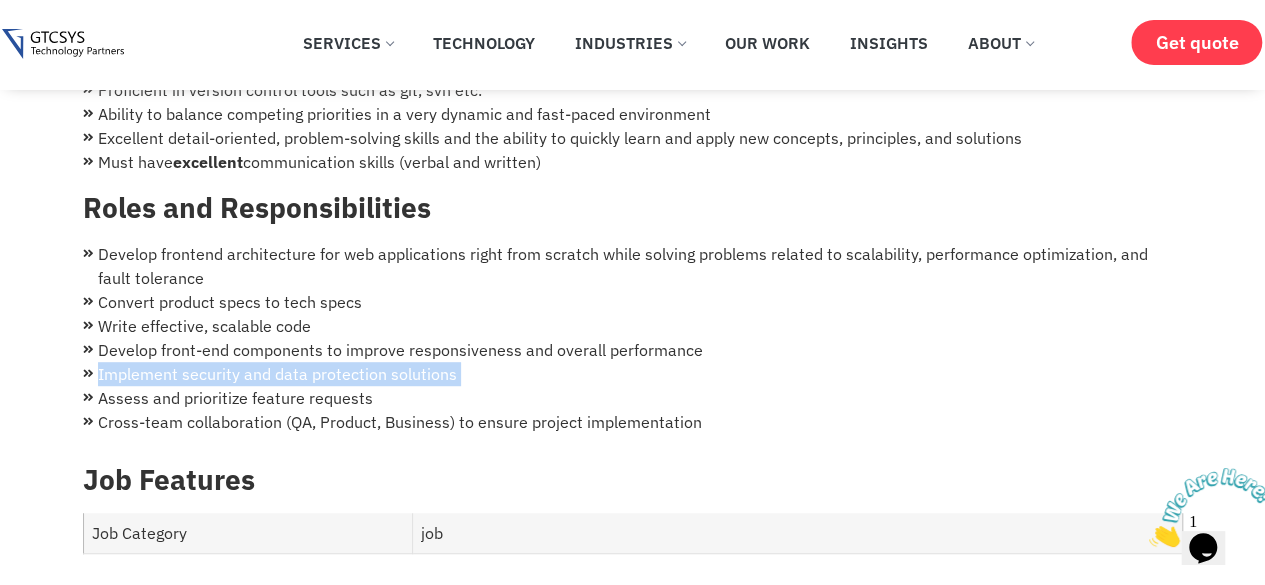 drag, startPoint x: 98, startPoint y: 379, endPoint x: 330, endPoint y: 381, distance: 232.00862 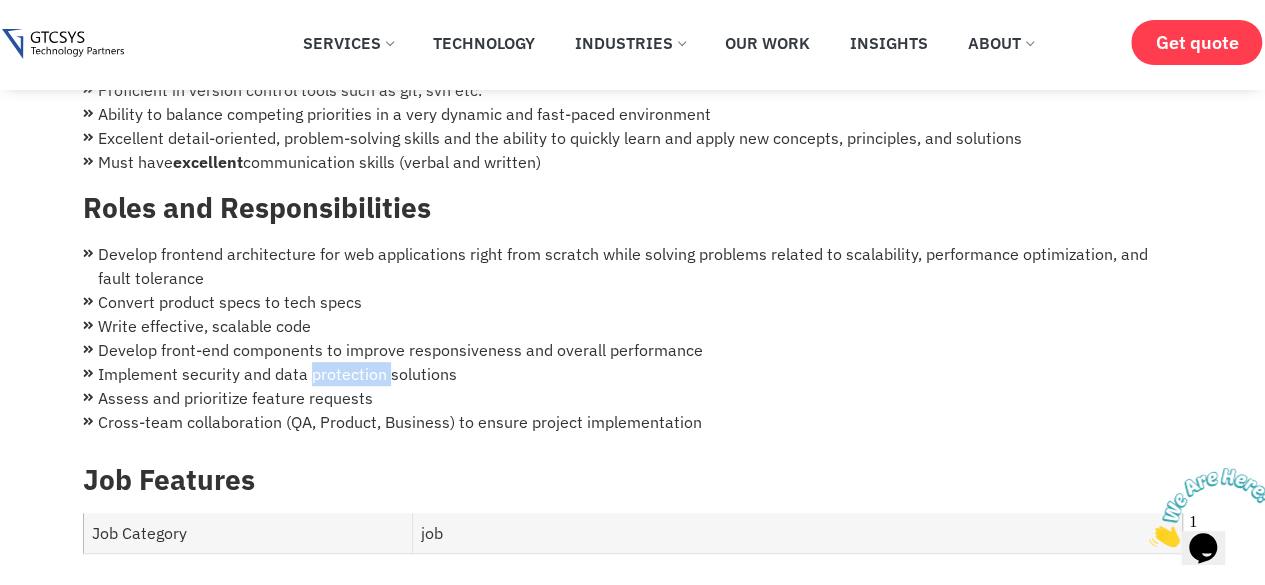 click on "Implement security and data protection solutions" at bounding box center (633, 374) 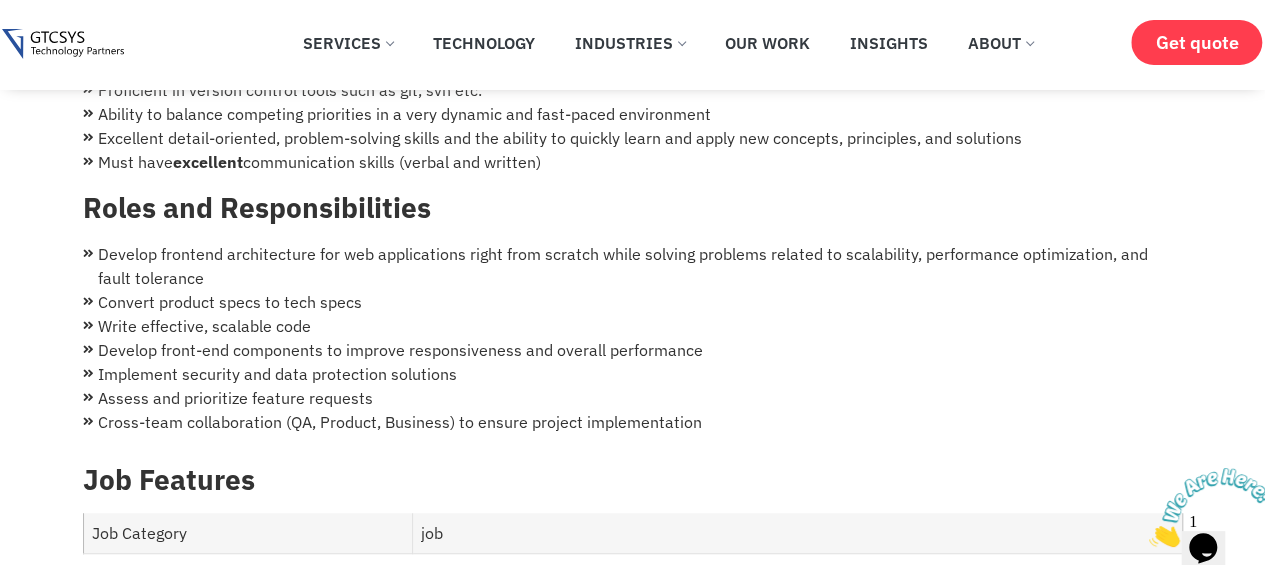 click on "Job Features" at bounding box center [633, 480] 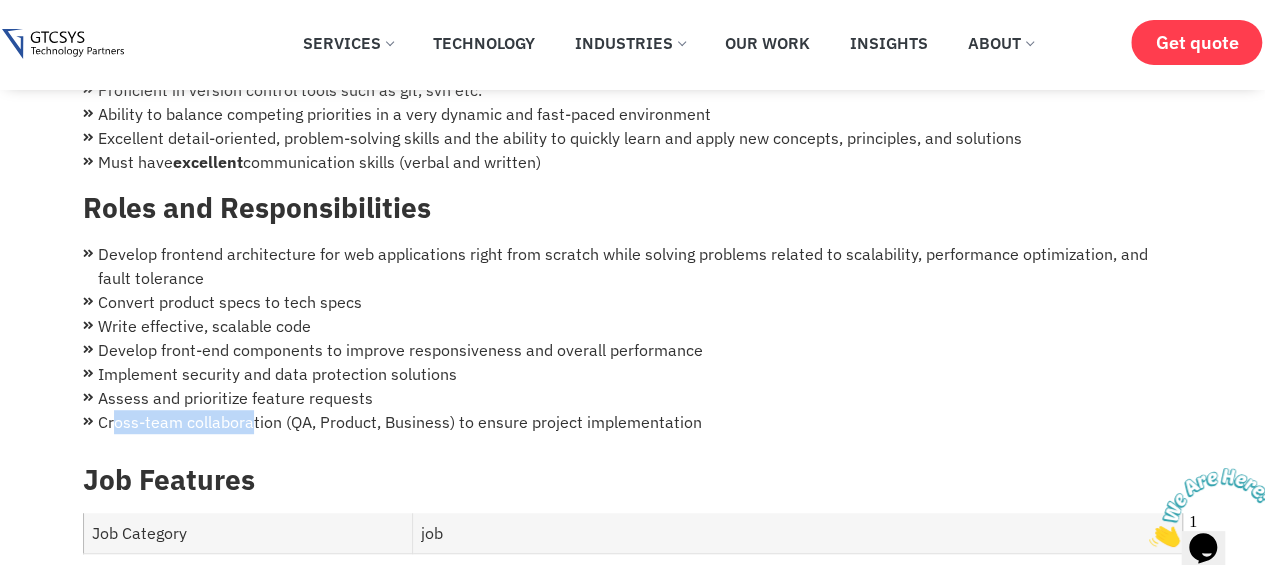 drag, startPoint x: 116, startPoint y: 422, endPoint x: 248, endPoint y: 425, distance: 132.03409 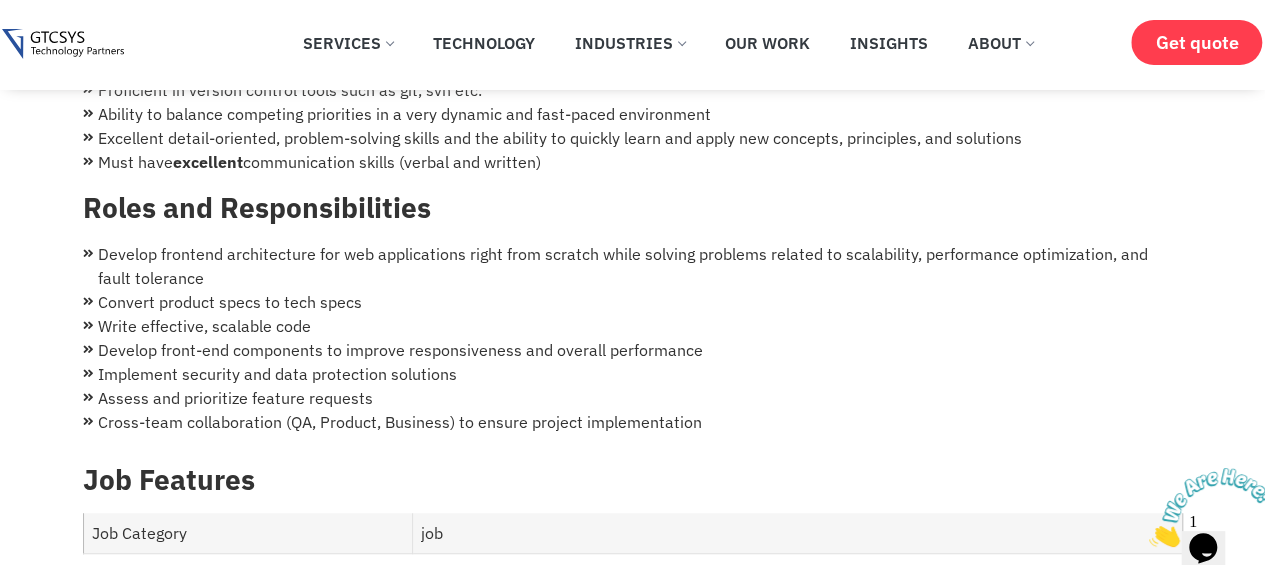 click on "Cross-team collaboration (QA, Product, Business) to ensure project implementation" at bounding box center [633, 422] 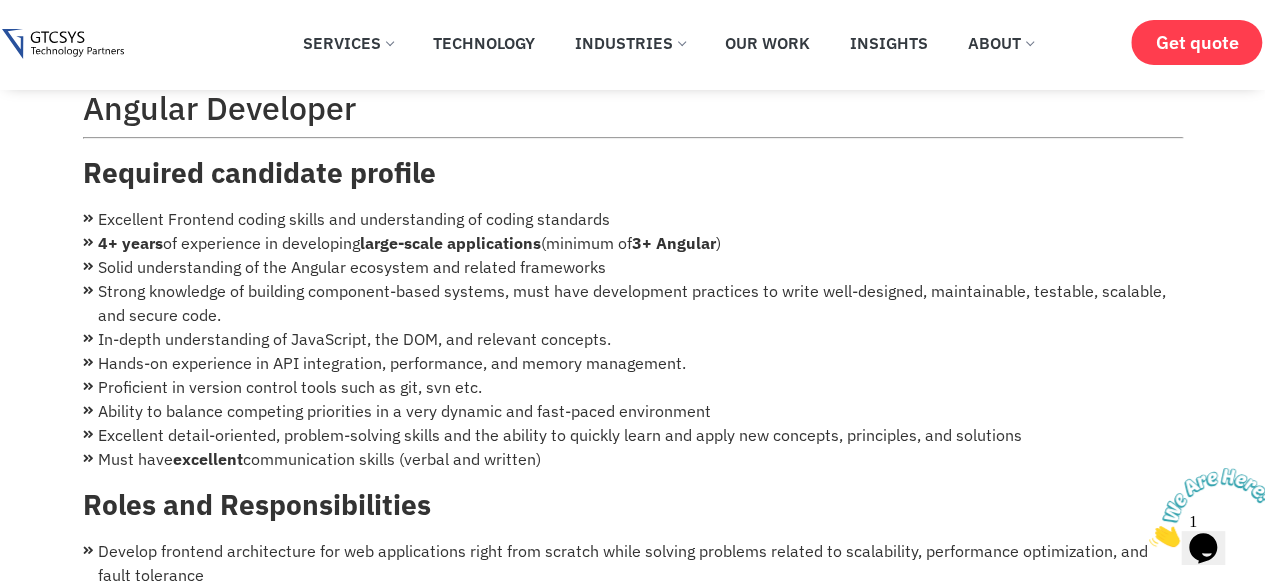 scroll, scrollTop: 100, scrollLeft: 0, axis: vertical 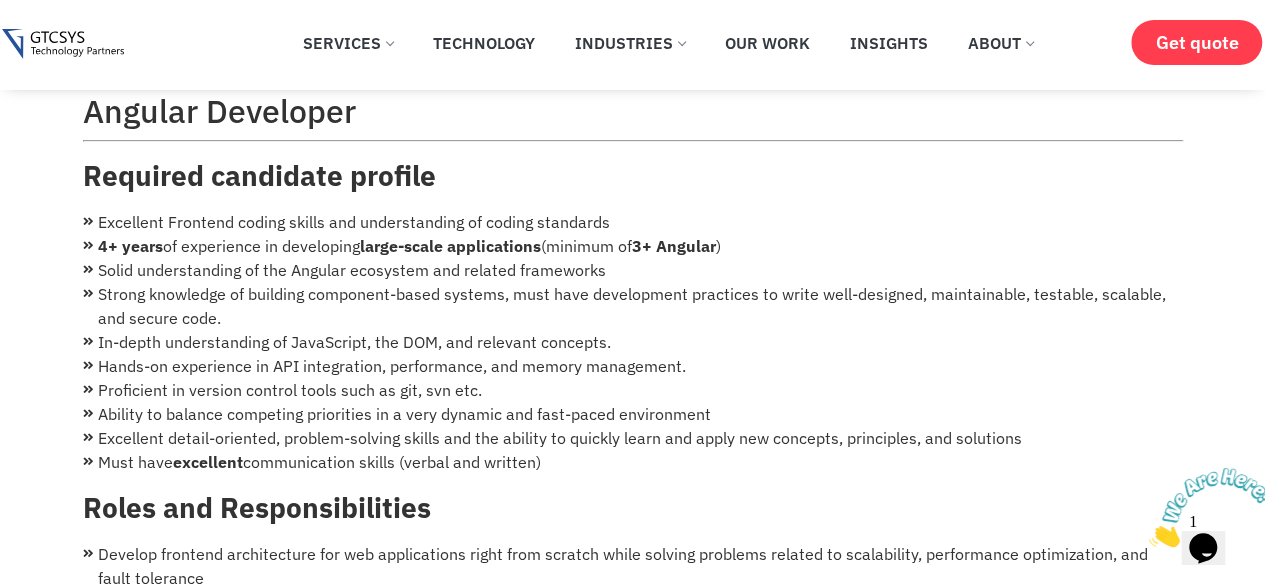 click on "Solid understanding of the Angular ecosystem and related frameworks" at bounding box center [633, 270] 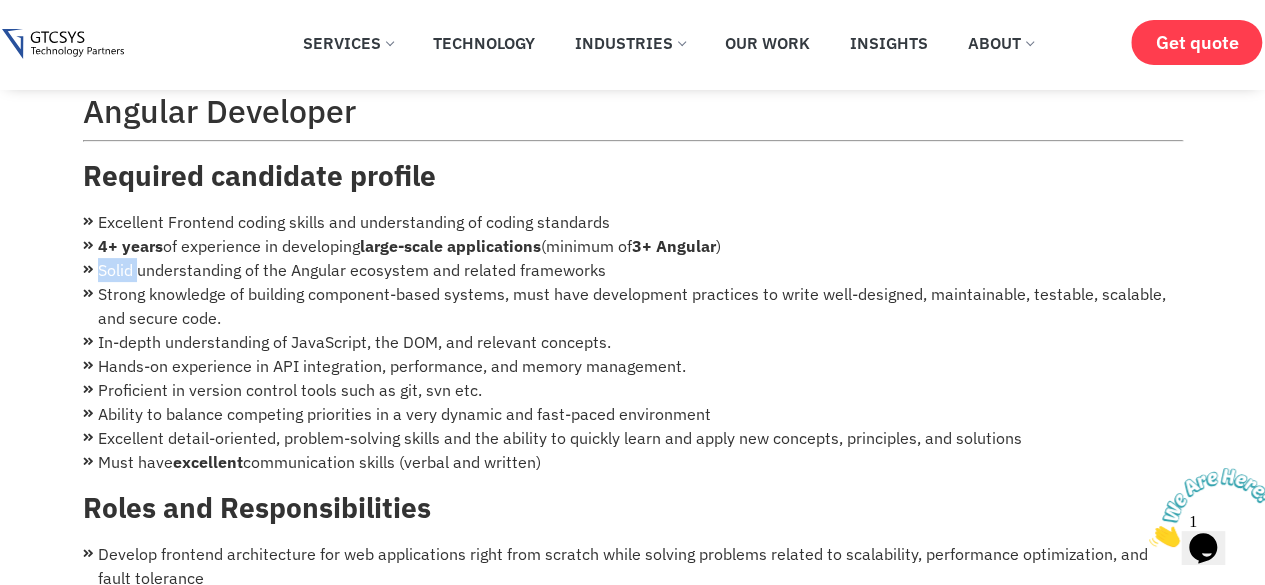 click on "Solid understanding of the Angular ecosystem and related frameworks" at bounding box center [633, 270] 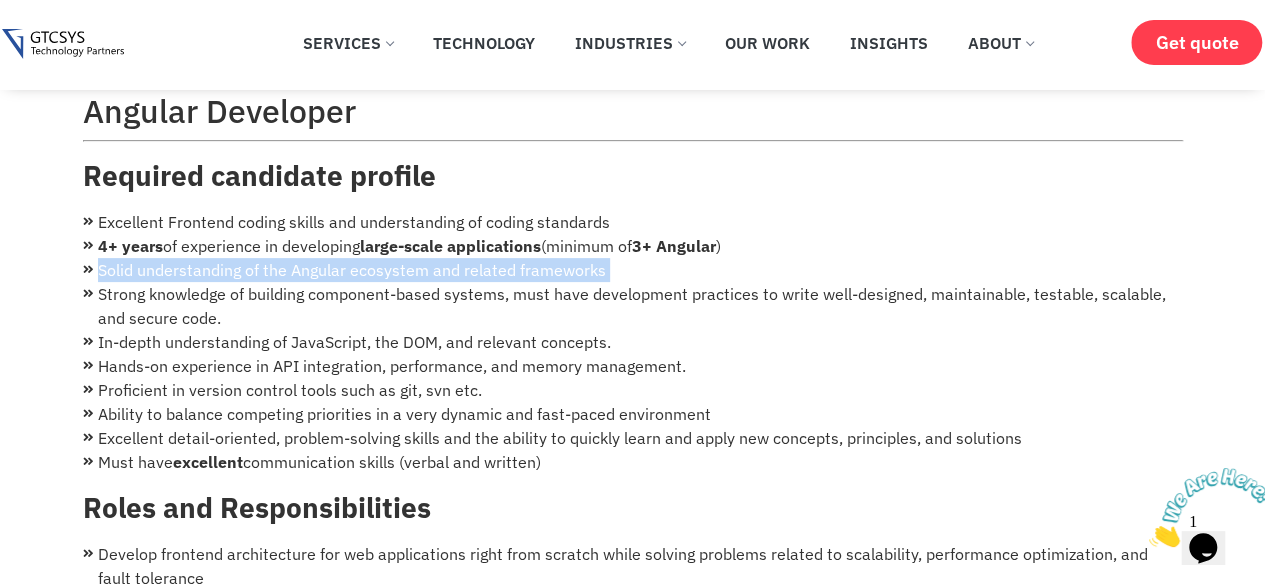 click on "Solid understanding of the Angular ecosystem and related frameworks" at bounding box center (633, 270) 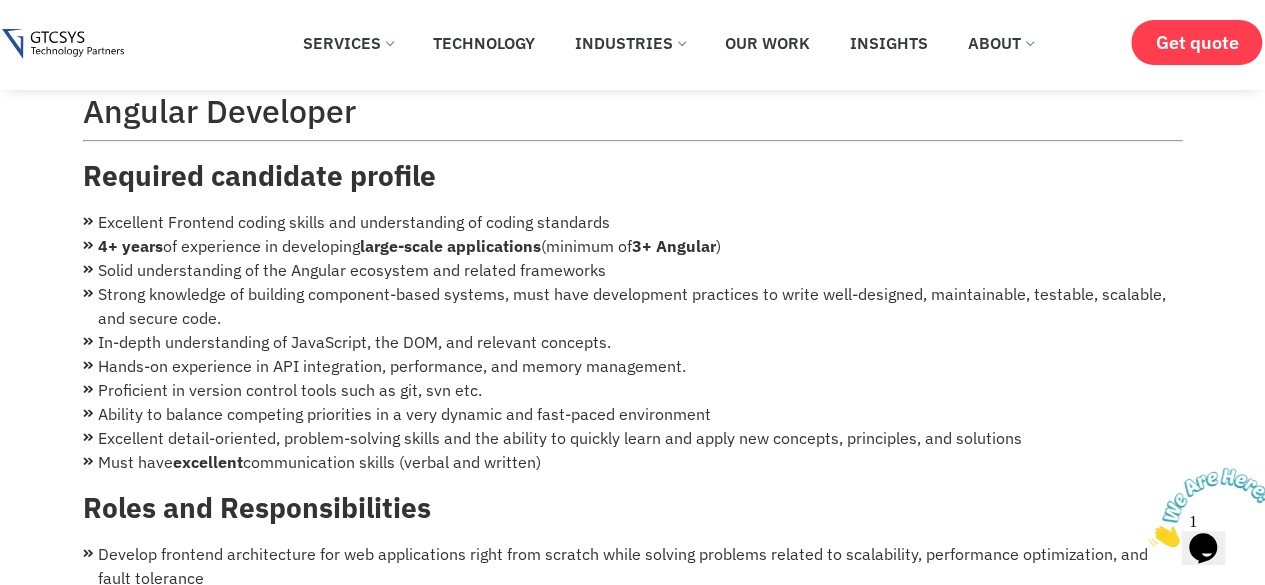 click on "Strong knowledge of building component-based systems, must have development practices to write well-designed, maintainable, testable, scalable, and secure code." at bounding box center (633, 306) 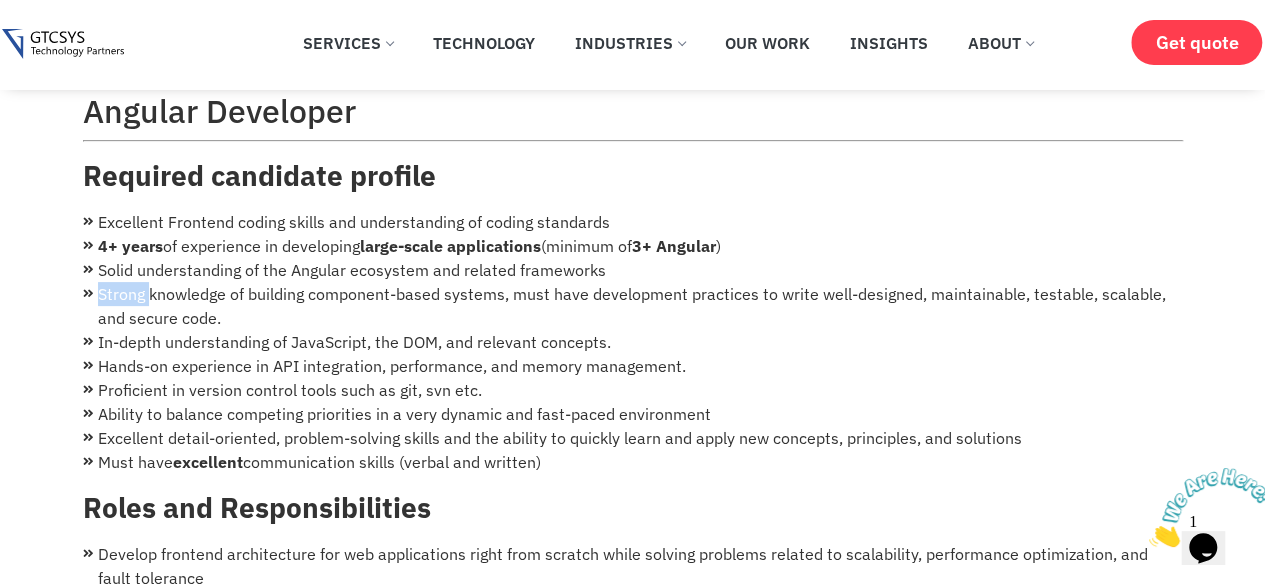 click on "Strong knowledge of building component-based systems, must have development practices to write well-designed, maintainable, testable, scalable, and secure code." at bounding box center [633, 306] 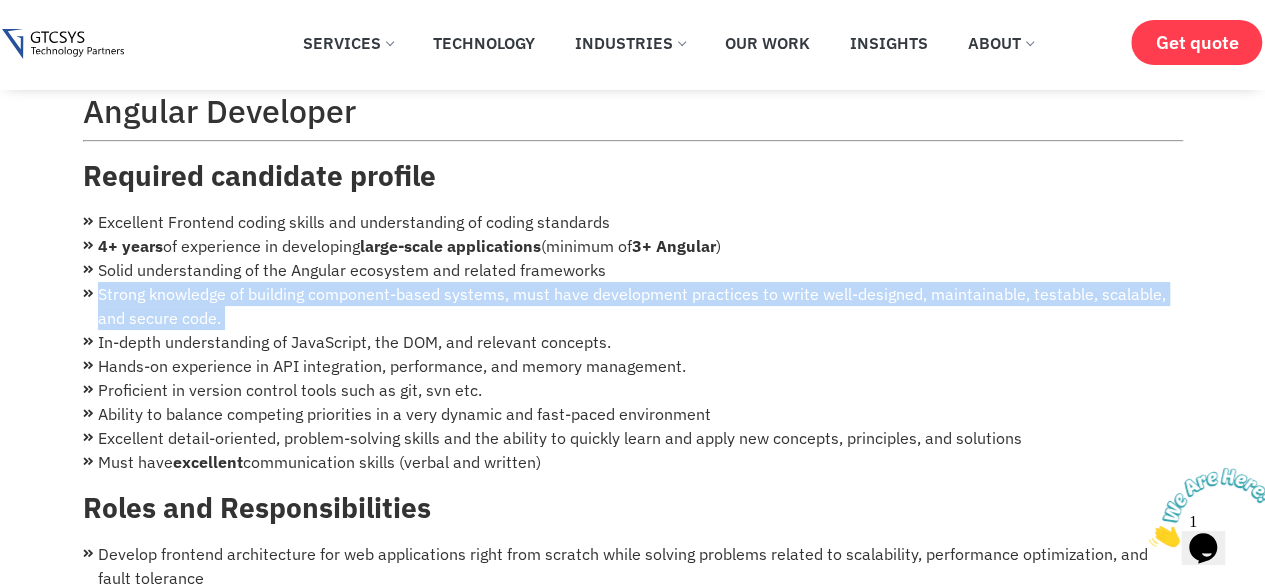 click on "Strong knowledge of building component-based systems, must have development practices to write well-designed, maintainable, testable, scalable, and secure code." at bounding box center (633, 306) 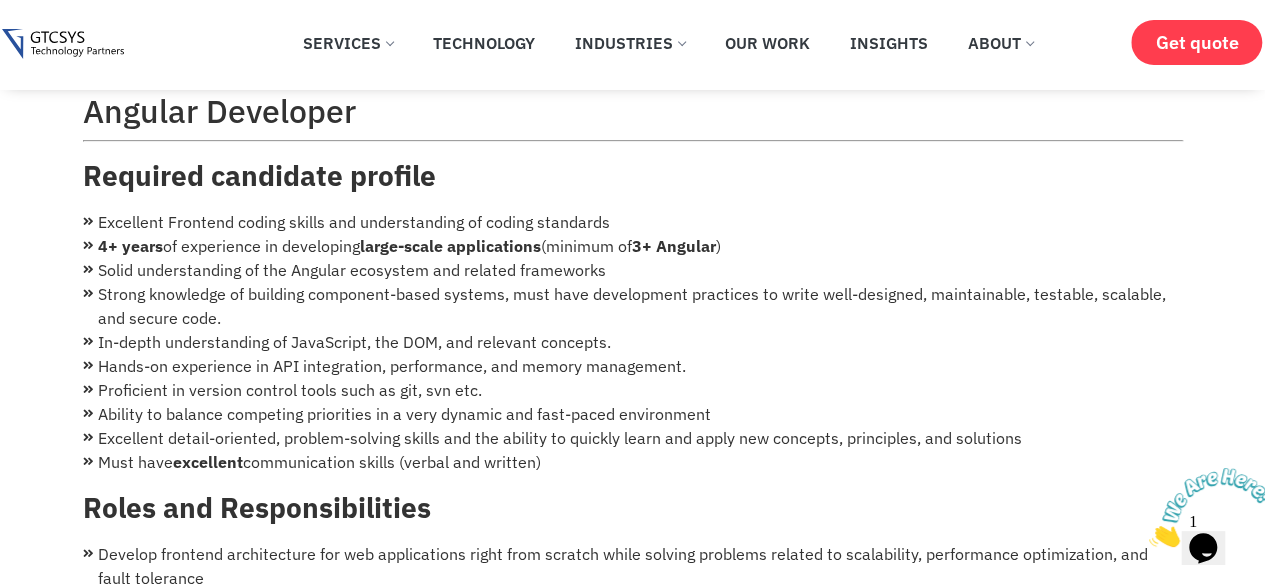 click on "In-depth understanding of JavaScript, the DOM, and relevant concepts." at bounding box center [633, 342] 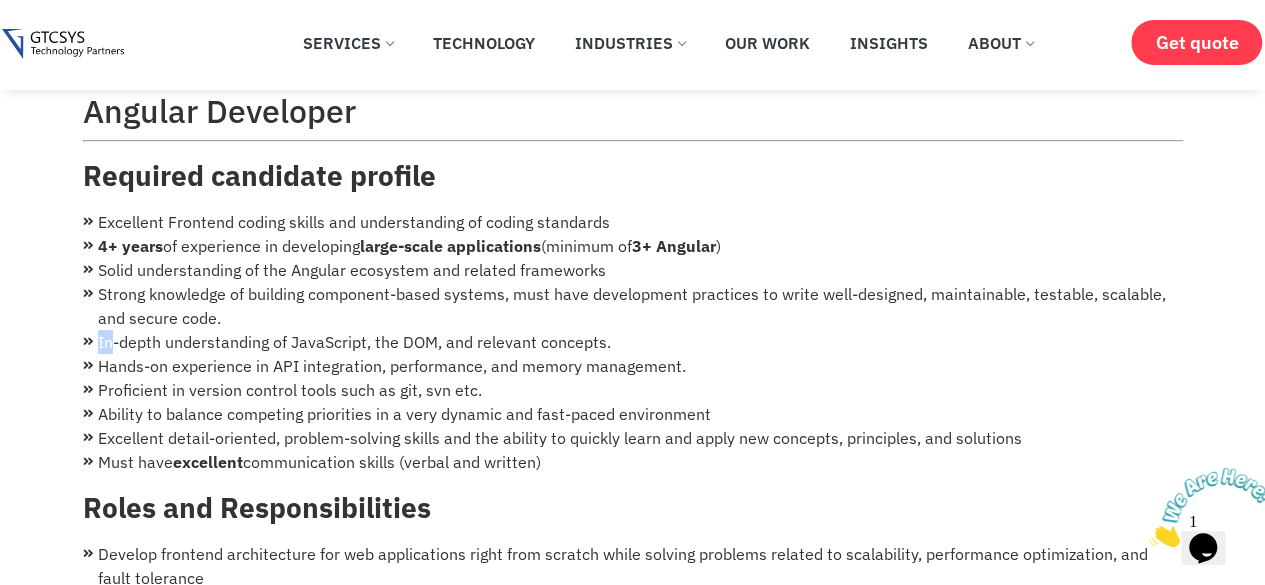 click on "In-depth understanding of JavaScript, the DOM, and relevant concepts." at bounding box center [633, 342] 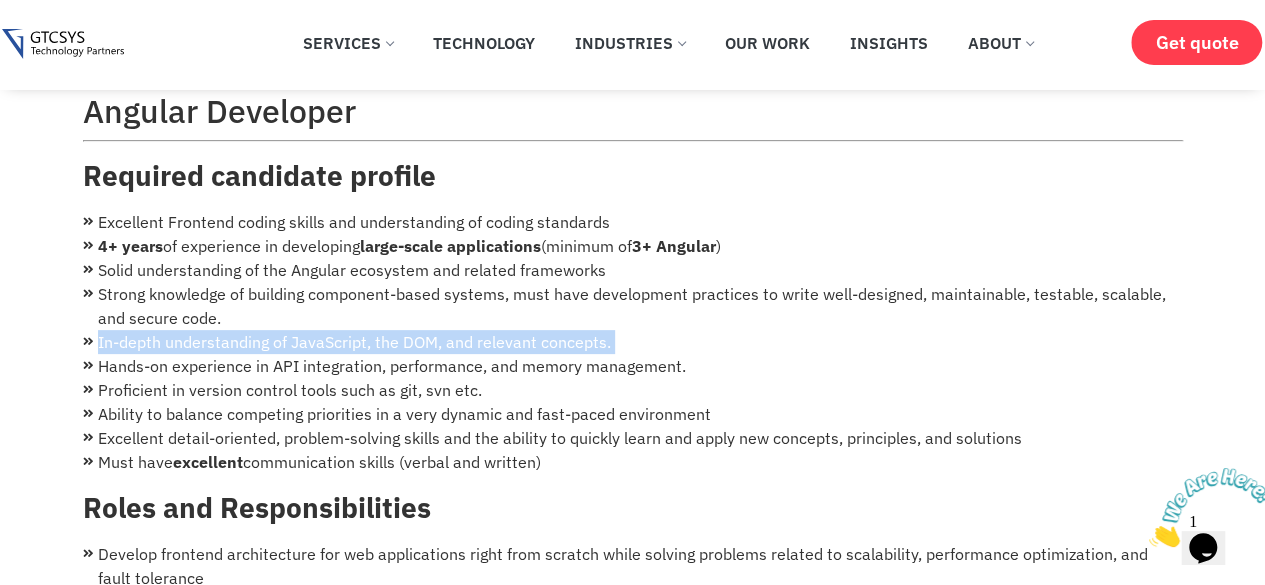 click on "In-depth understanding of JavaScript, the DOM, and relevant concepts." at bounding box center (633, 342) 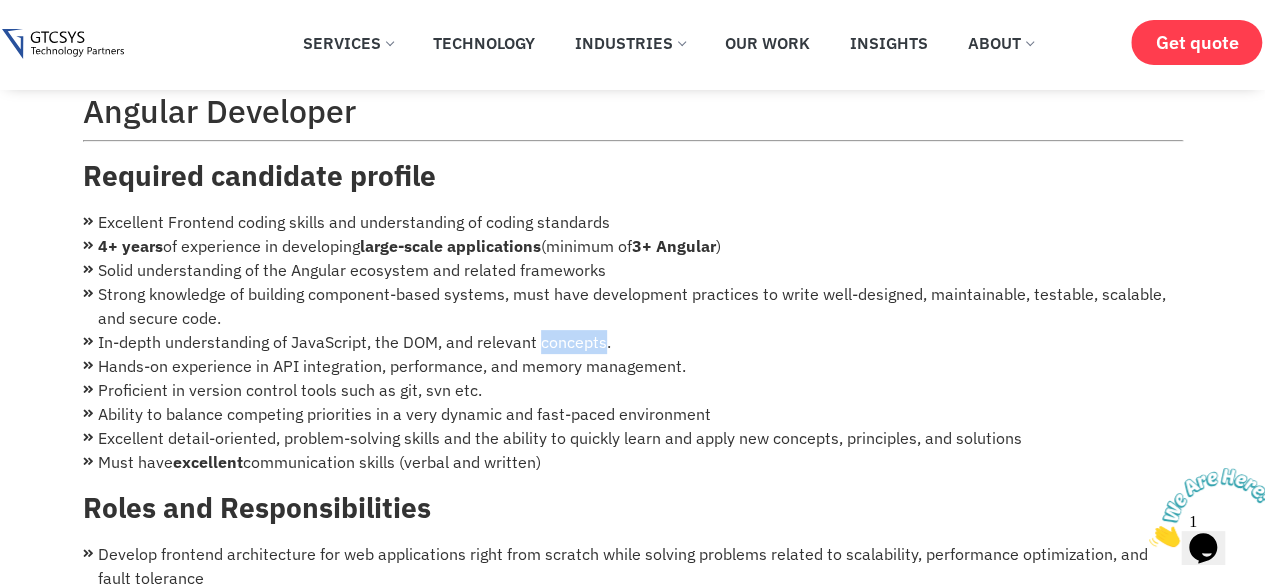 click on "In-depth understanding of JavaScript, the DOM, and relevant concepts." at bounding box center [633, 342] 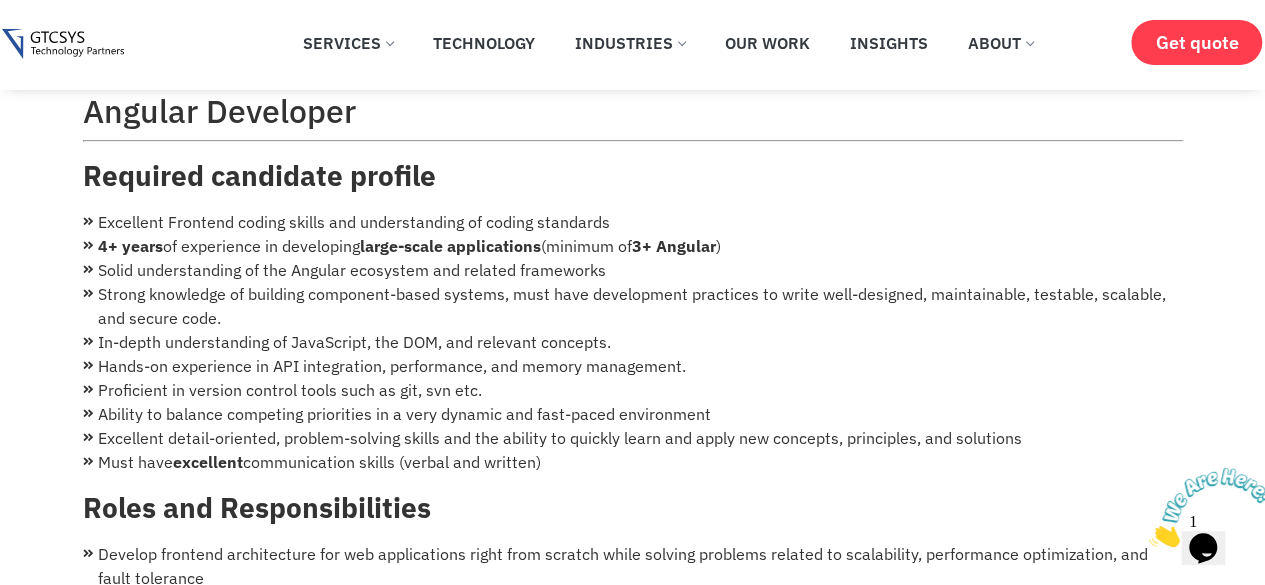click on "Hands-on experience in API integration, performance, and memory management." at bounding box center (633, 366) 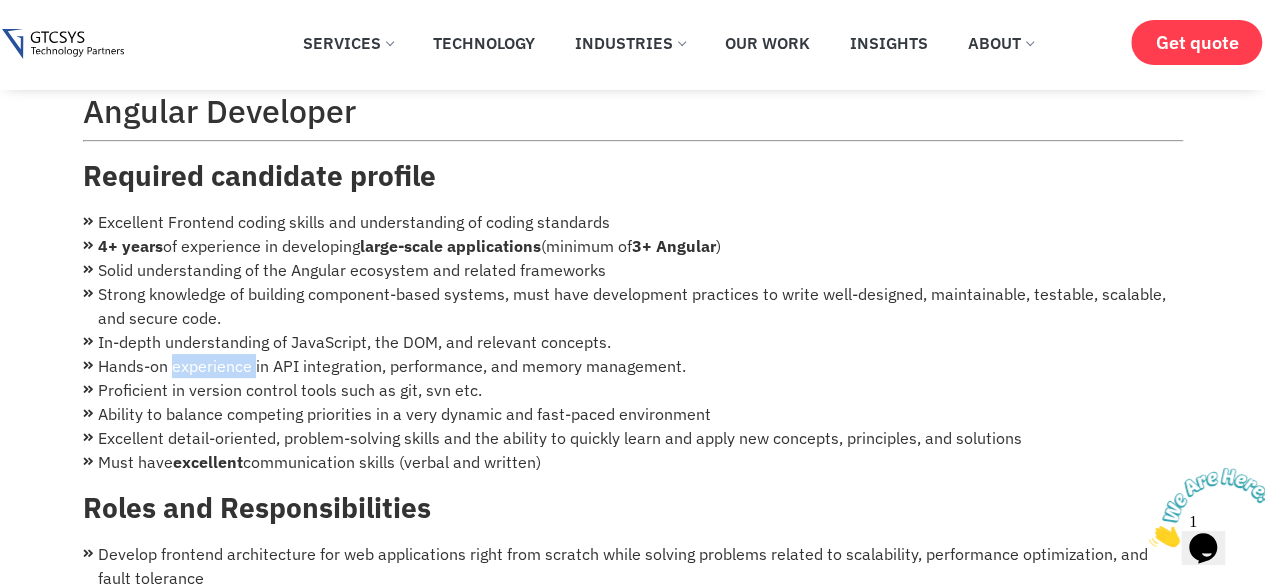 click on "Hands-on experience in API integration, performance, and memory management." at bounding box center [633, 366] 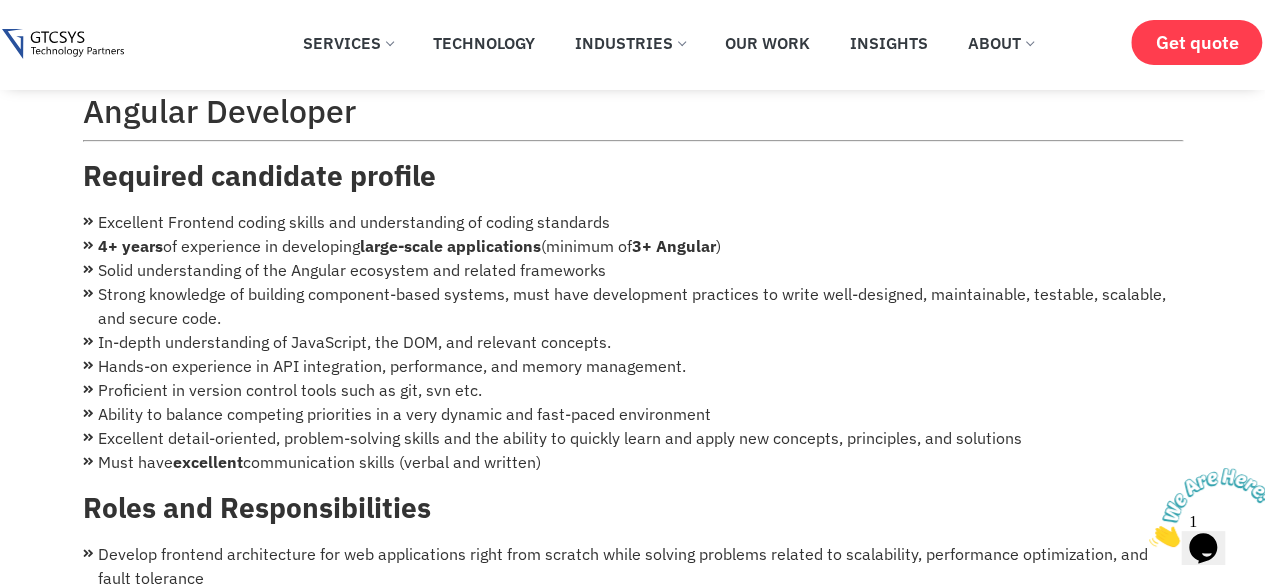 click on "Hands-on experience in API integration, performance, and memory management." at bounding box center [633, 366] 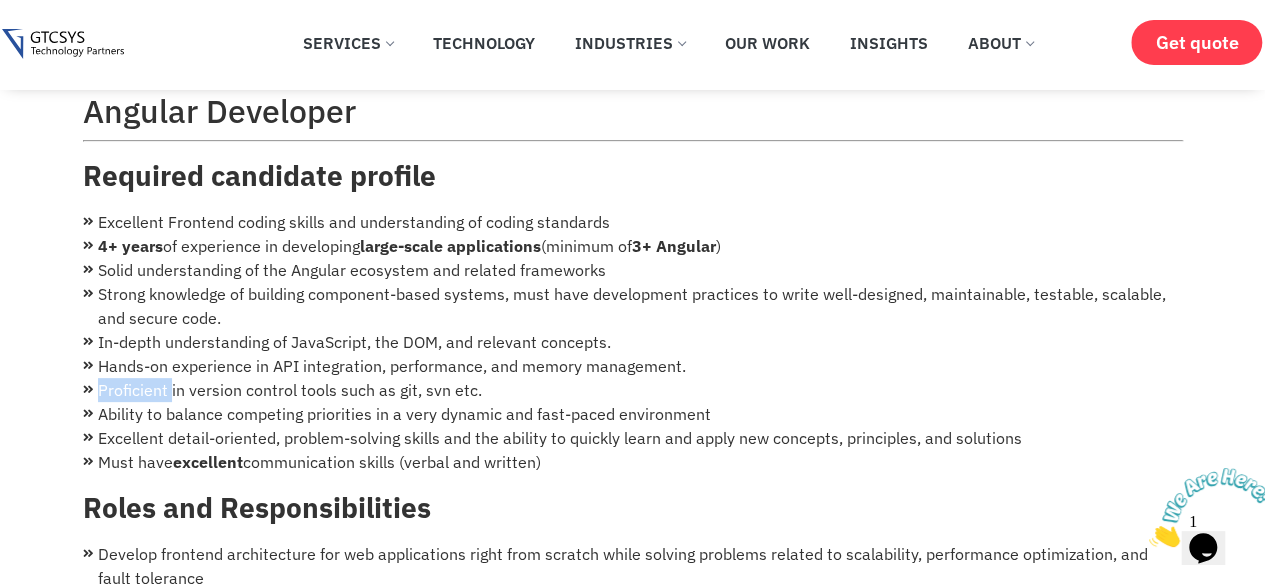 click on "Proficient in version control tools such as git, svn etc." at bounding box center (633, 390) 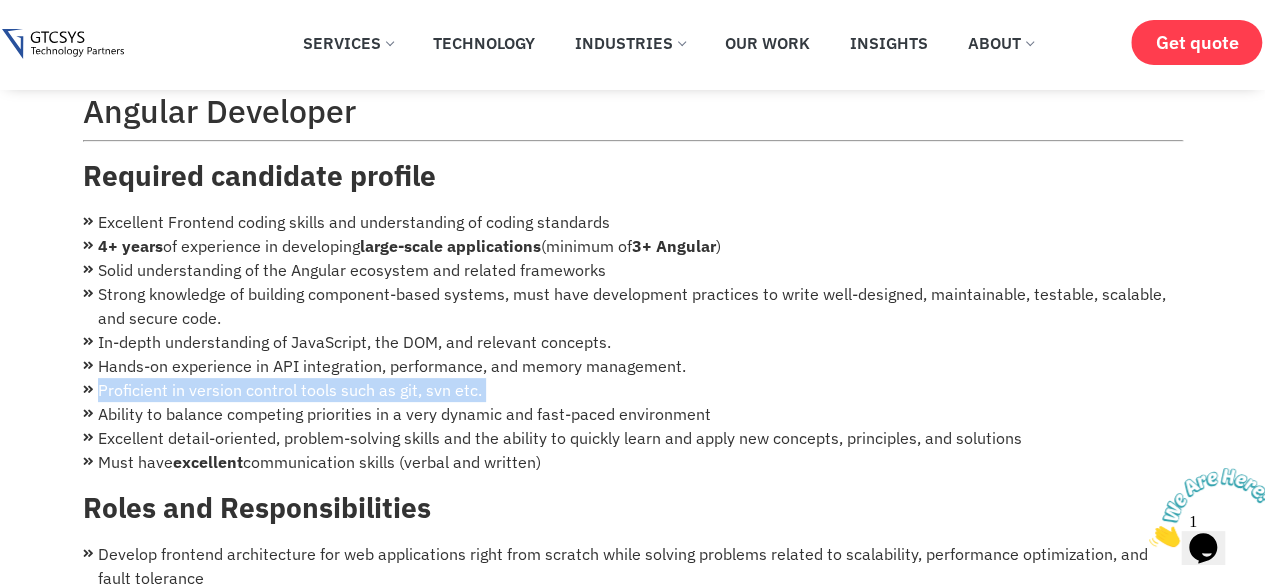 click on "Proficient in version control tools such as git, svn etc." at bounding box center (633, 390) 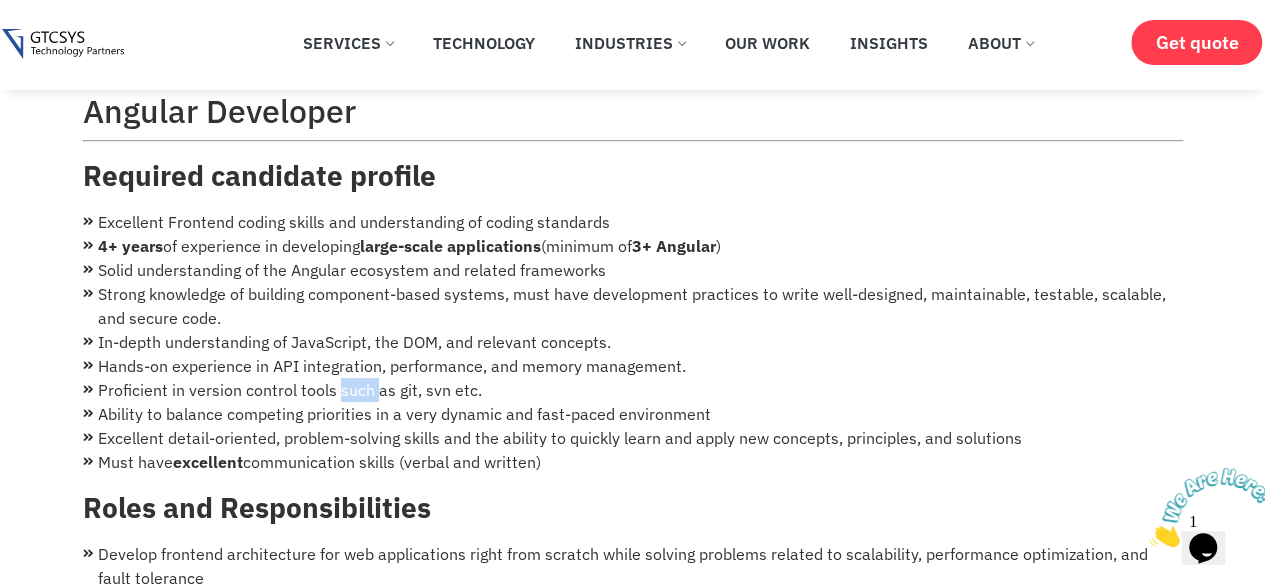 click on "Proficient in version control tools such as git, svn etc." at bounding box center (633, 390) 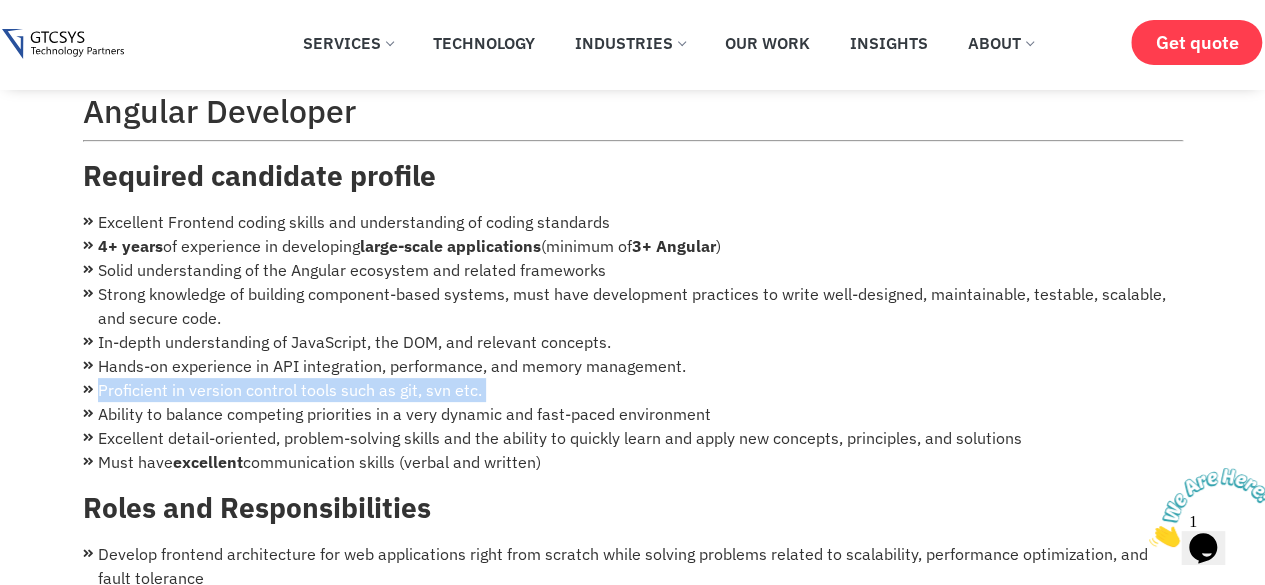 click on "Proficient in version control tools such as git, svn etc." at bounding box center (633, 390) 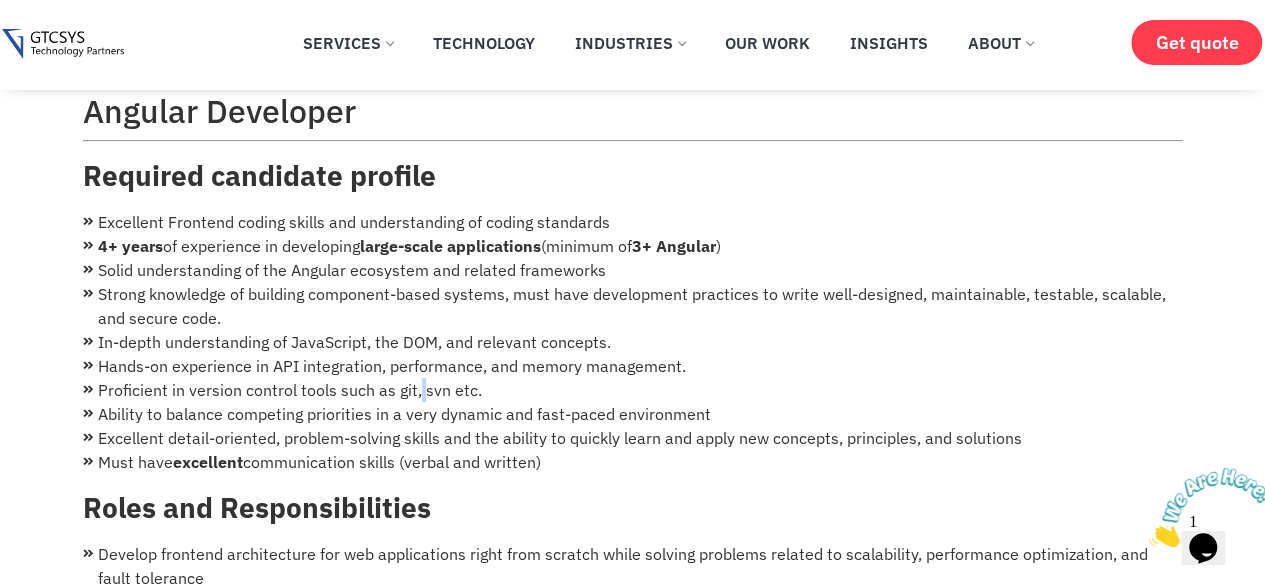 click on "Proficient in version control tools such as git, svn etc." at bounding box center [633, 390] 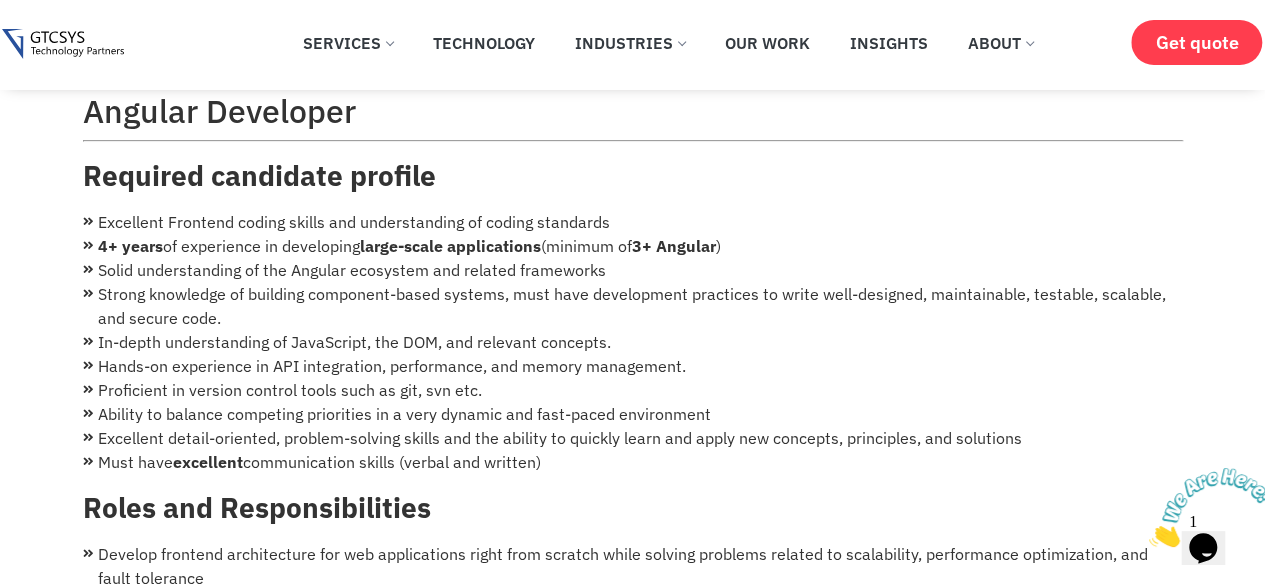 click on "Ability to balance competing priorities in a very dynamic and fast-paced environment" at bounding box center (633, 414) 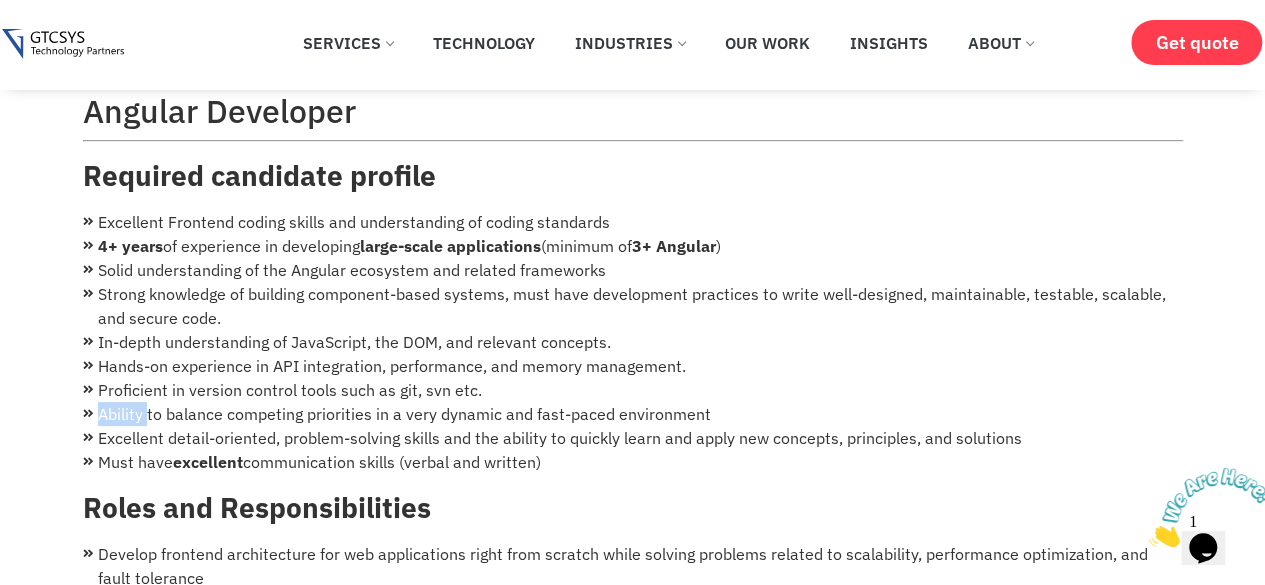 click on "Ability to balance competing priorities in a very dynamic and fast-paced environment" at bounding box center [633, 414] 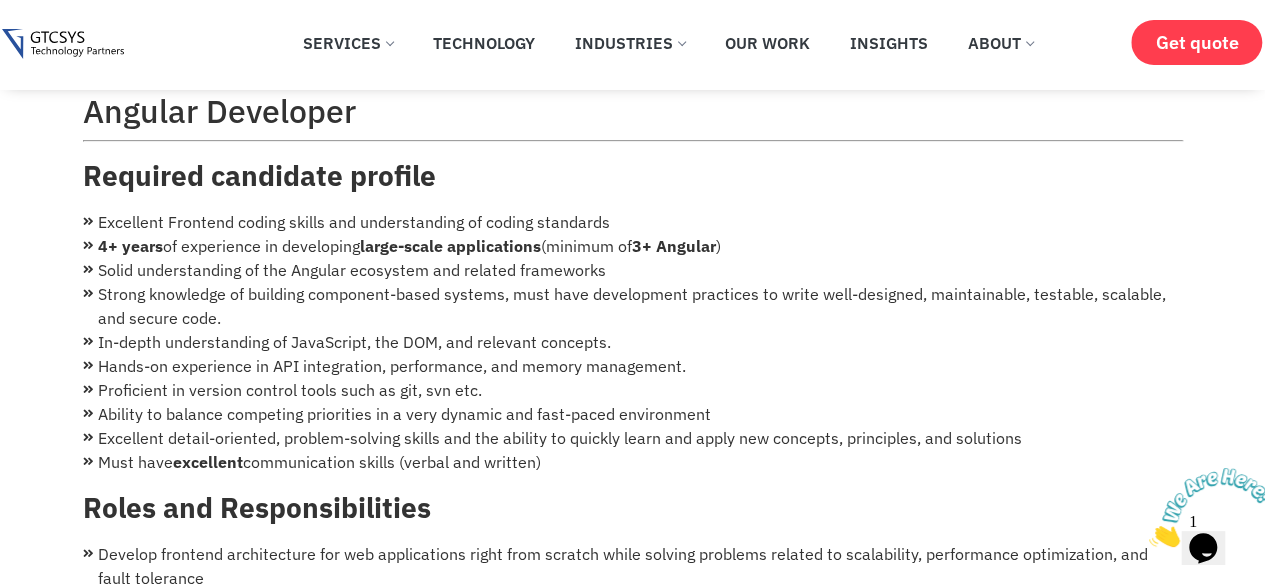click on "Ability to balance competing priorities in a very dynamic and fast-paced environment" at bounding box center (633, 414) 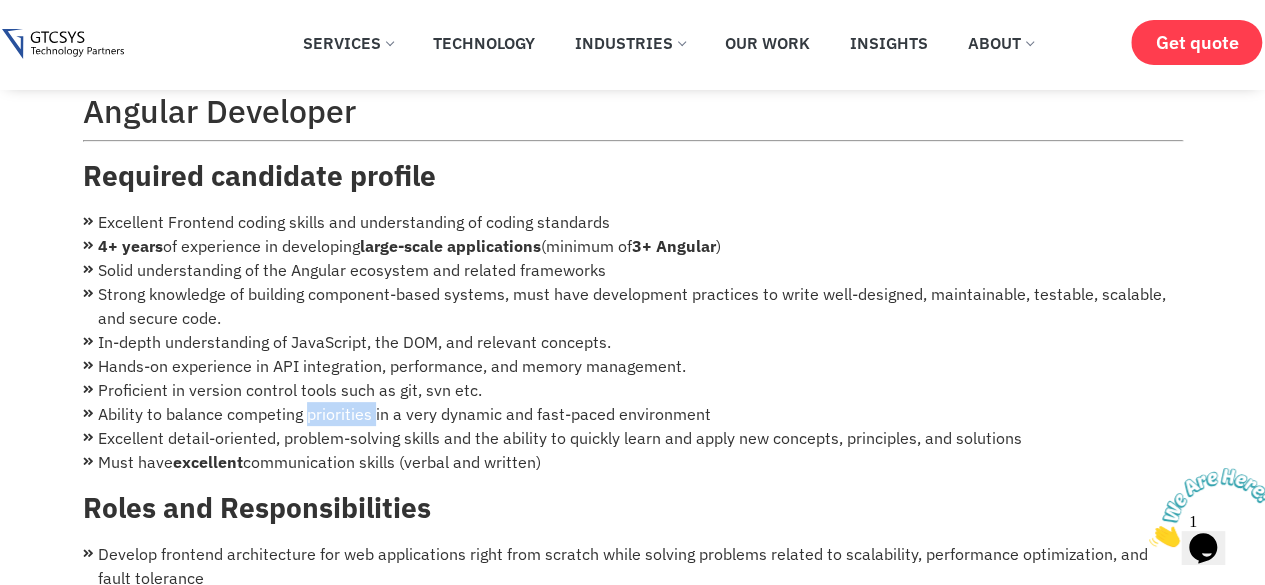 click on "Ability to balance competing priorities in a very dynamic and fast-paced environment" at bounding box center [633, 414] 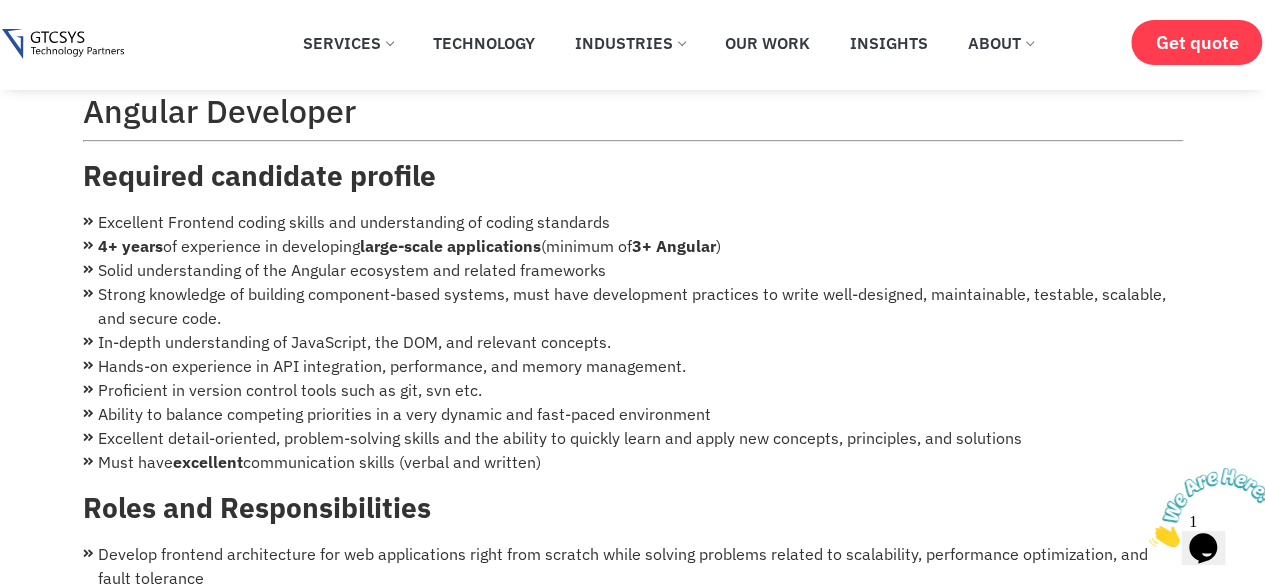 click on "Ability to balance competing priorities in a very dynamic and fast-paced environment" at bounding box center [633, 414] 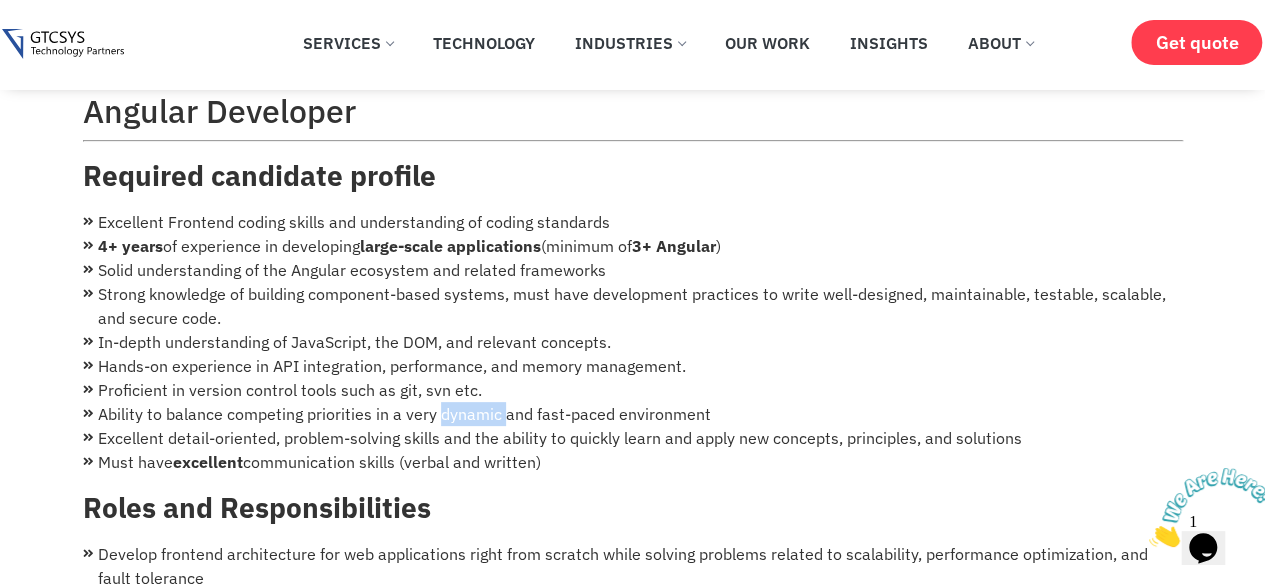 click on "Ability to balance competing priorities in a very dynamic and fast-paced environment" at bounding box center [633, 414] 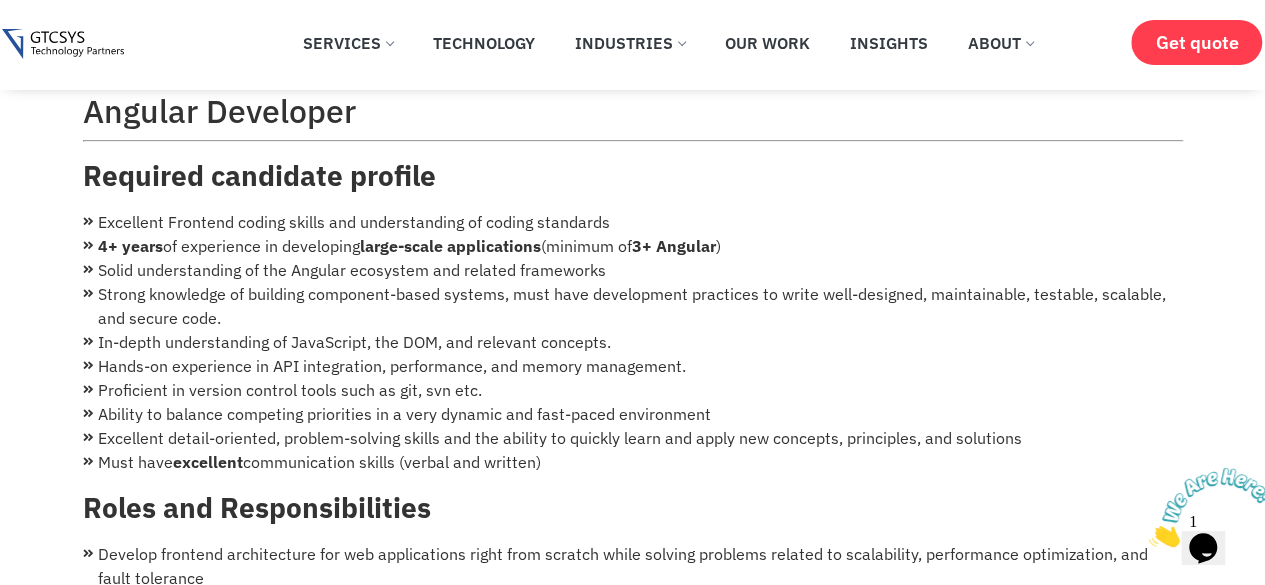 click on "Ability to balance competing priorities in a very dynamic and fast-paced environment" at bounding box center [633, 414] 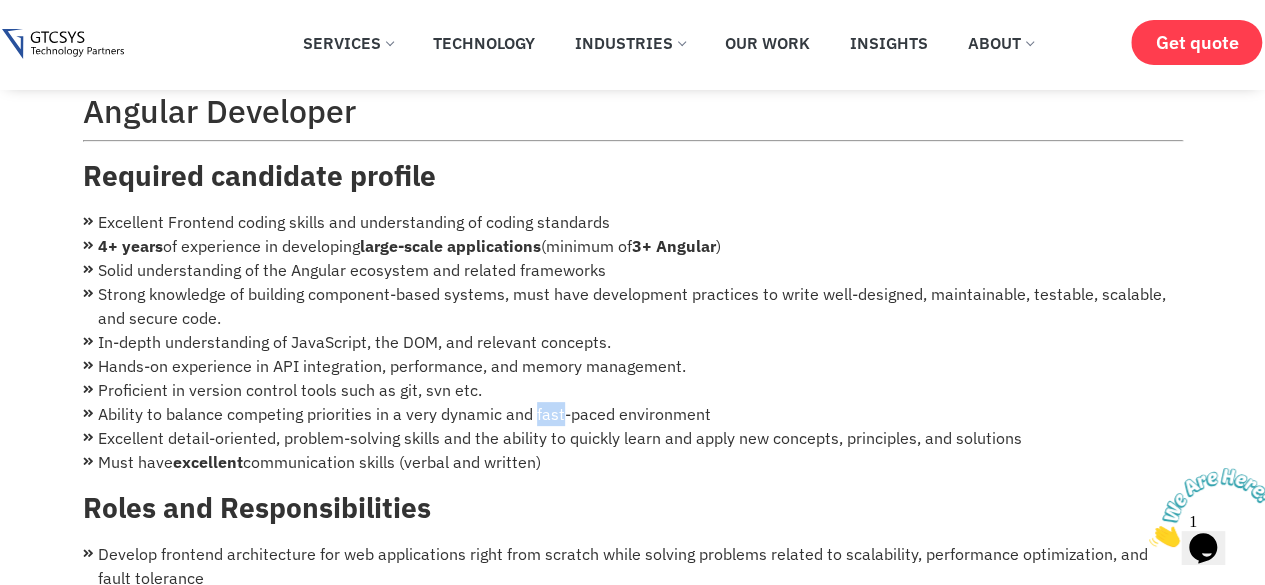 click on "Ability to balance competing priorities in a very dynamic and fast-paced environment" at bounding box center [633, 414] 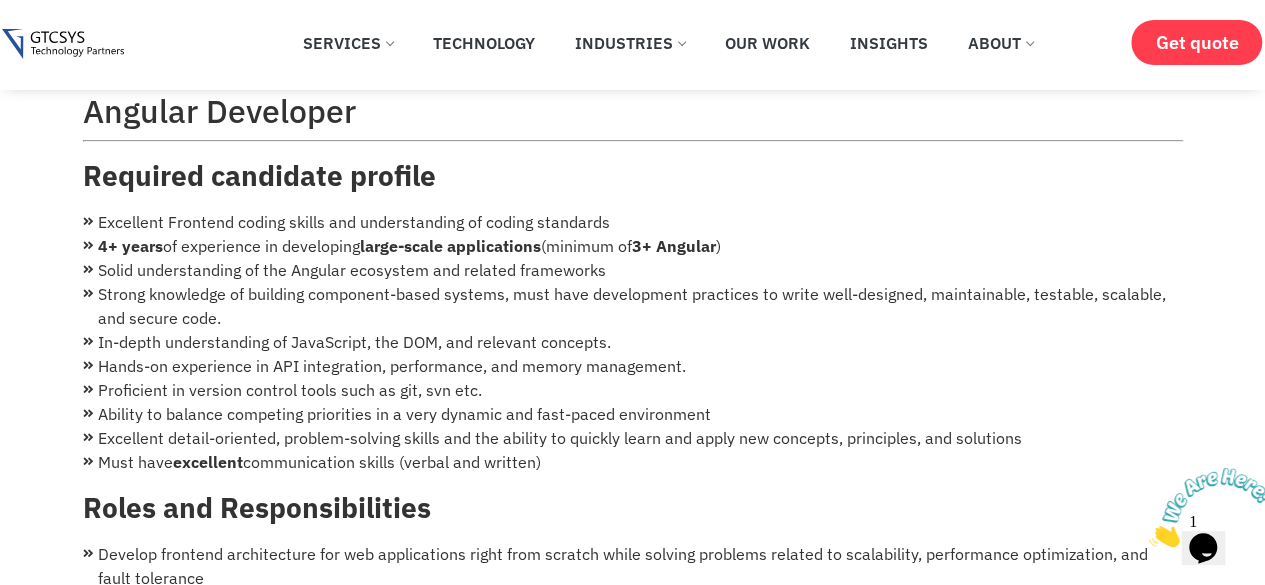 click on "Ability to balance competing priorities in a very dynamic and fast-paced environment" at bounding box center (633, 414) 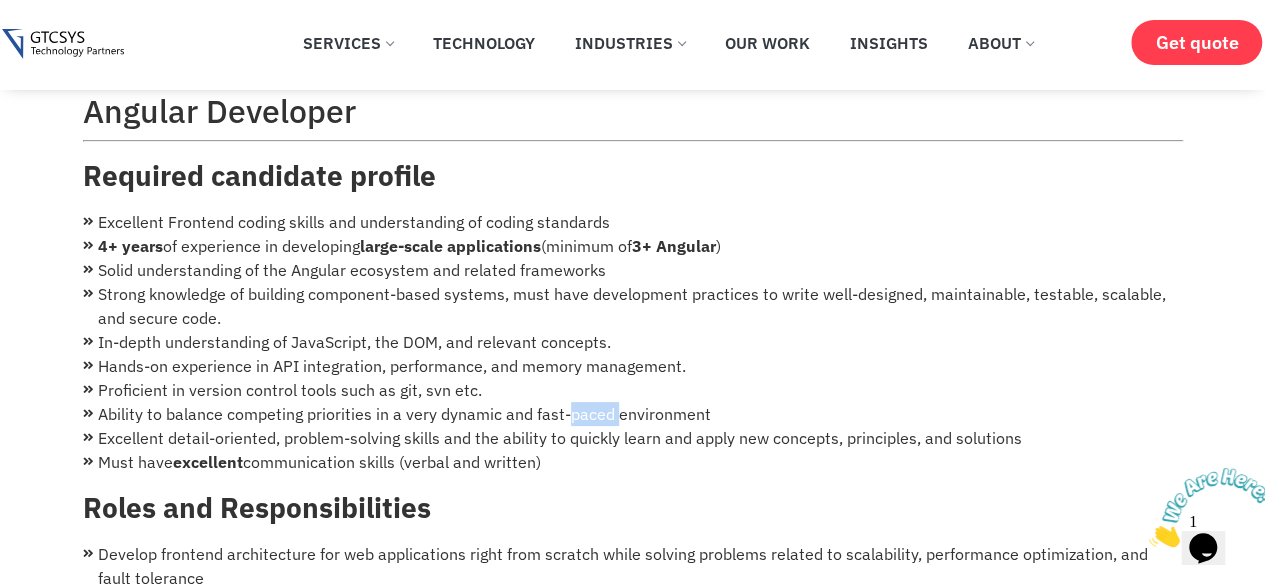 click on "Ability to balance competing priorities in a very dynamic and fast-paced environment" at bounding box center [633, 414] 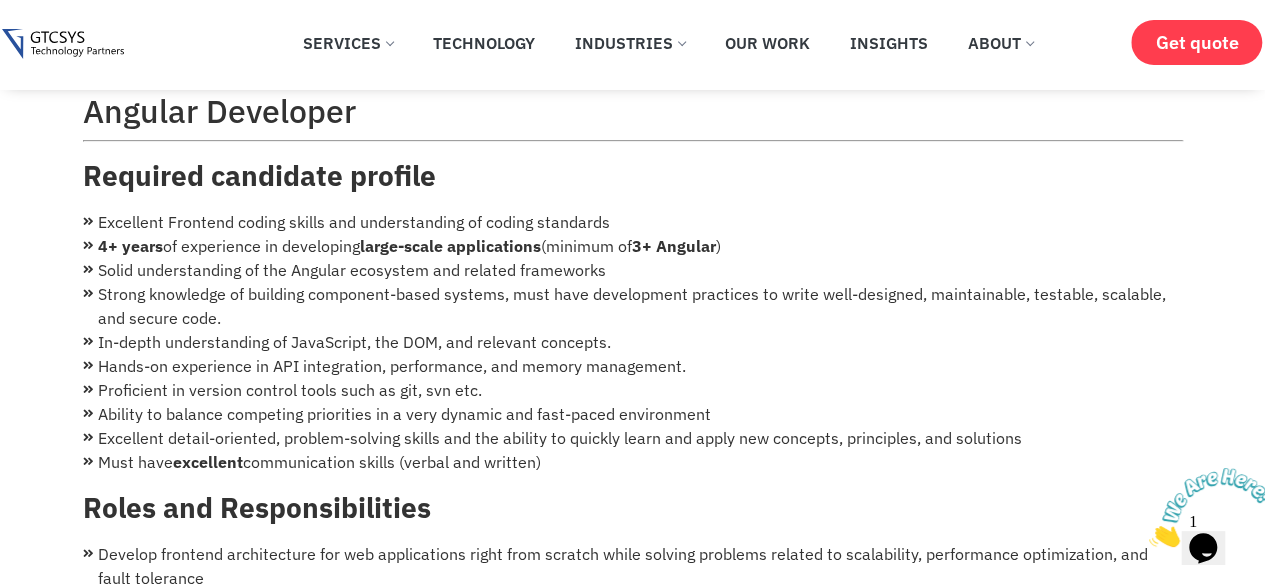 click on "Ability to balance competing priorities in a very dynamic and fast-paced environment" at bounding box center [633, 414] 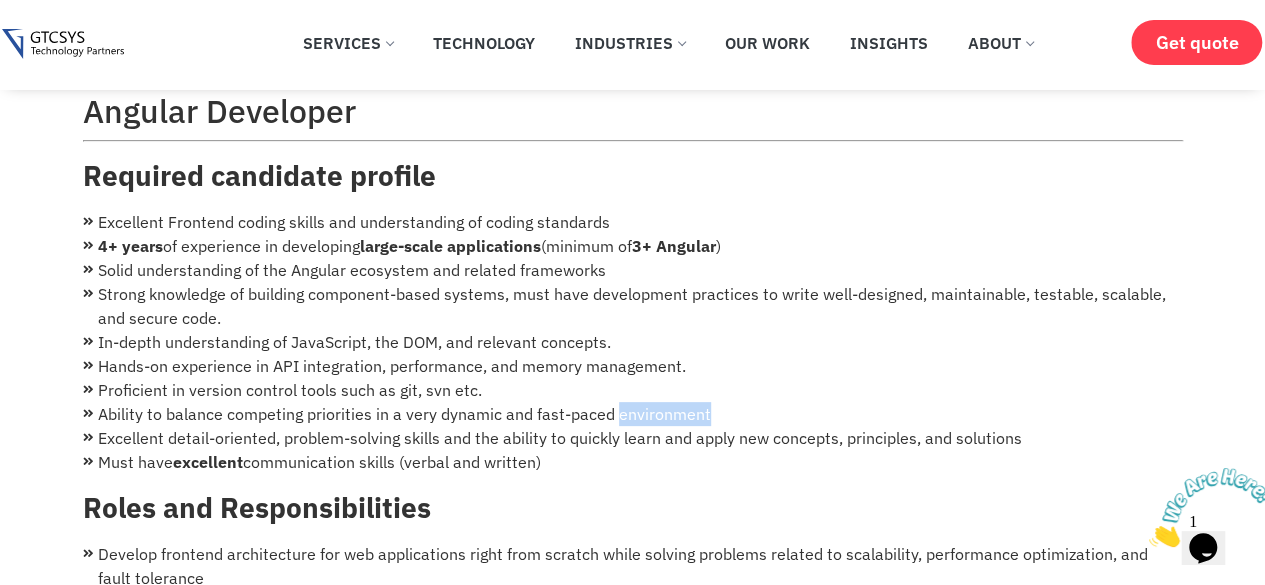 click on "Ability to balance competing priorities in a very dynamic and fast-paced environment" at bounding box center [633, 414] 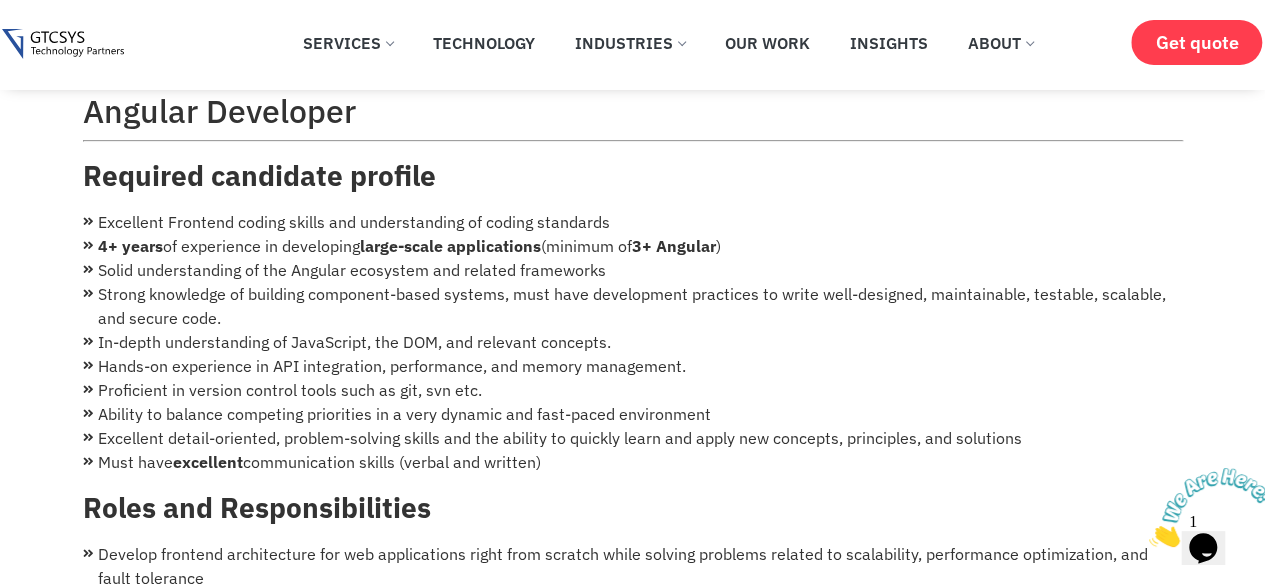 click on "Excellent detail-oriented, problem-solving skills and the ability to quickly learn and apply new concepts, principles, and solutions" at bounding box center [633, 438] 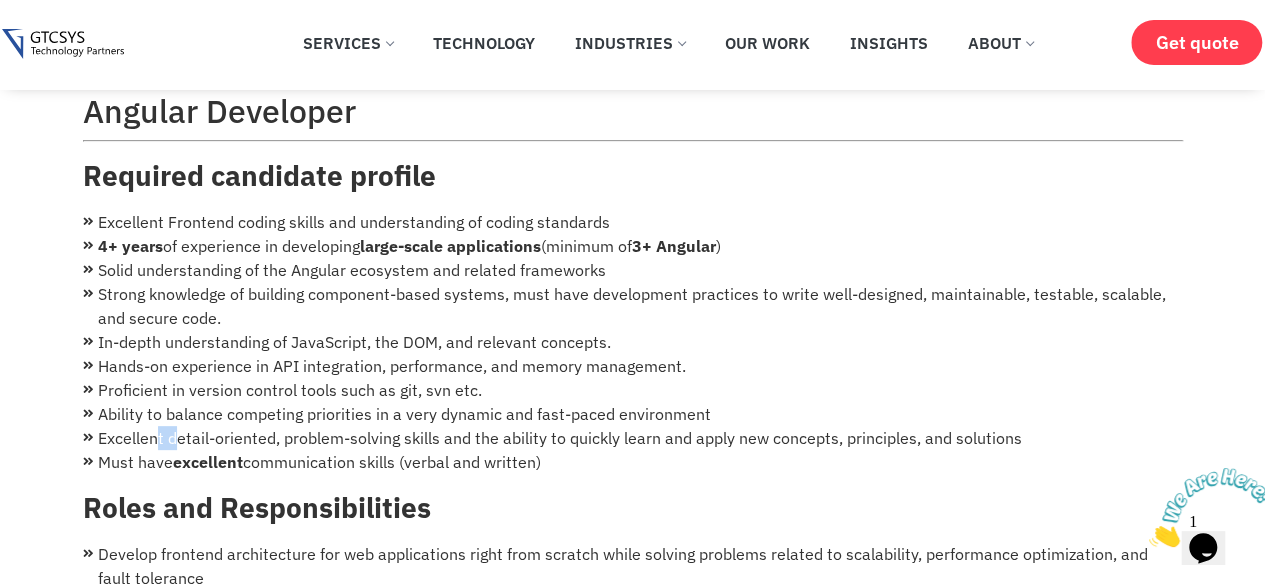 drag, startPoint x: 160, startPoint y: 431, endPoint x: 280, endPoint y: 432, distance: 120.004166 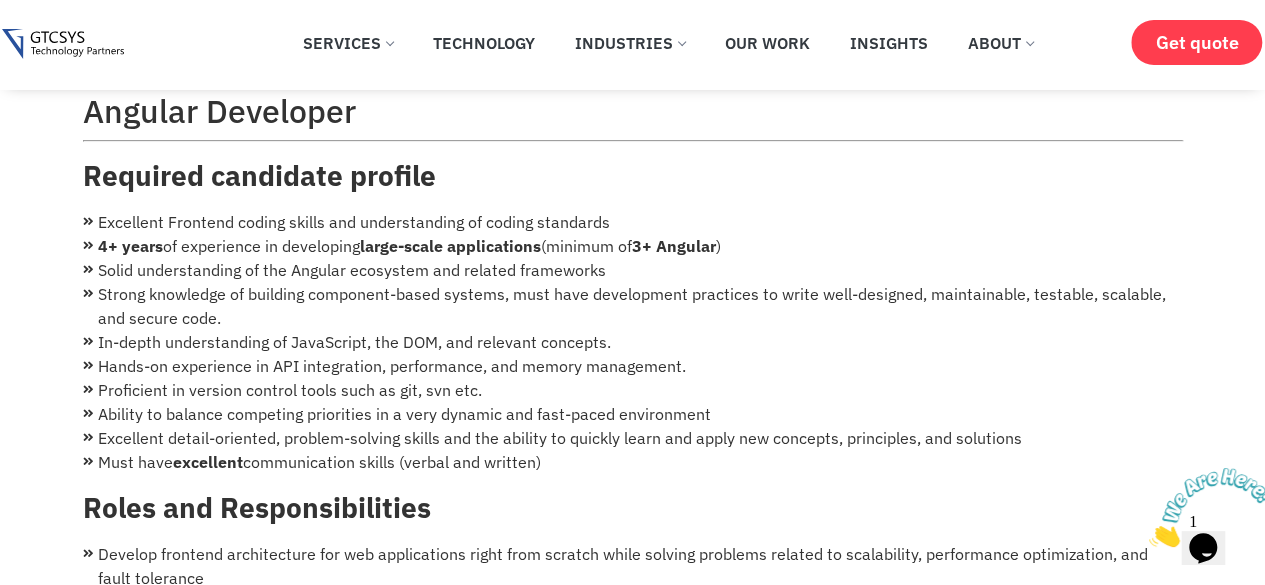 click on "Excellent detail-oriented, problem-solving skills and the ability to quickly learn and apply new concepts, principles, and solutions" at bounding box center (633, 438) 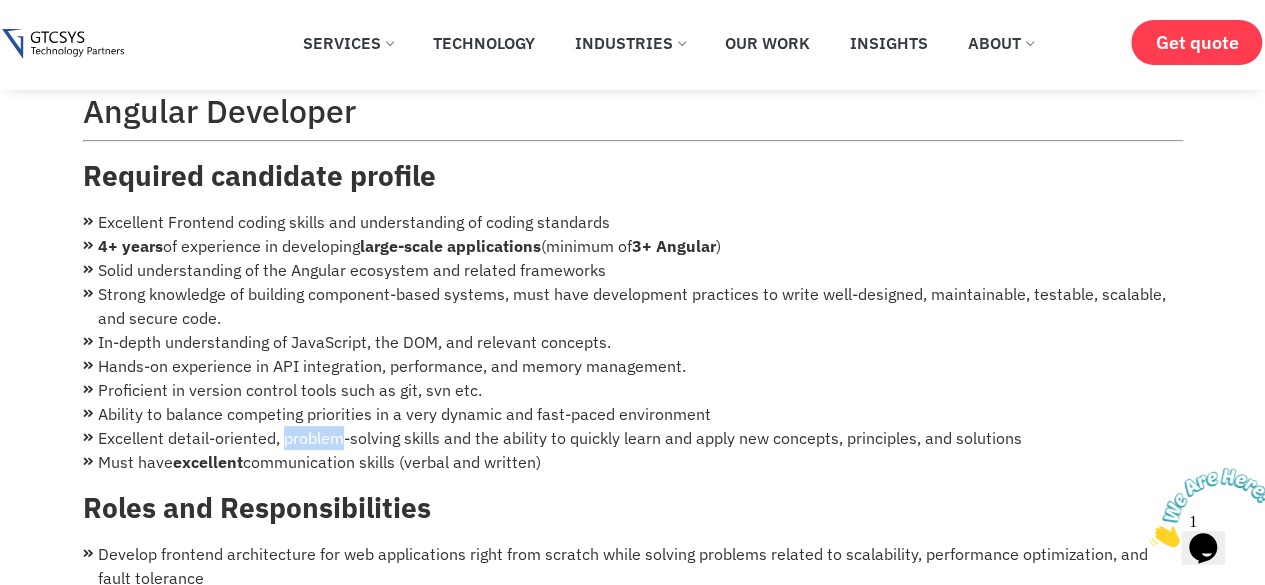 drag, startPoint x: 286, startPoint y: 433, endPoint x: 301, endPoint y: 433, distance: 15 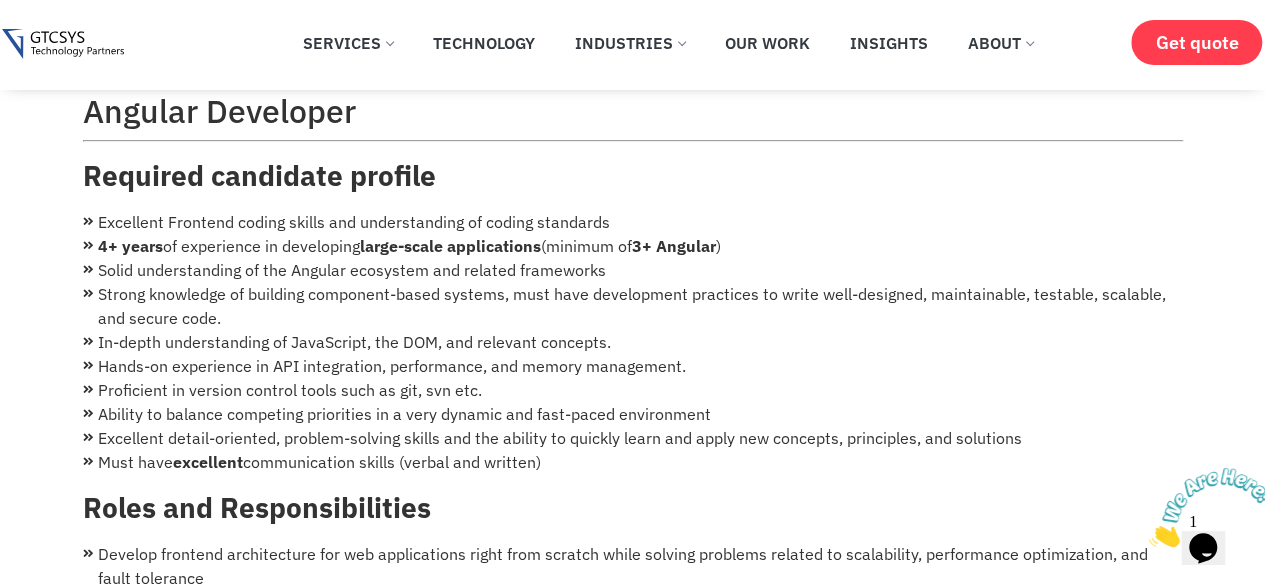click on "Excellent detail-oriented, problem-solving skills and the ability to quickly learn and apply new concepts, principles, and solutions" at bounding box center [633, 438] 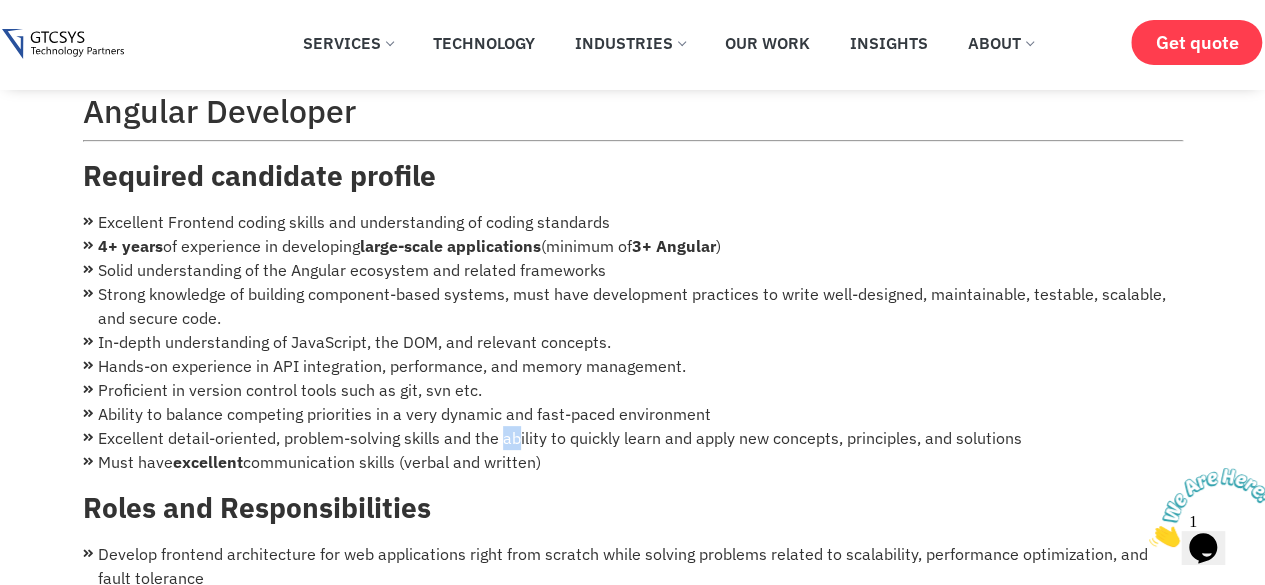 click on "Excellent detail-oriented, problem-solving skills and the ability to quickly learn and apply new concepts, principles, and solutions" at bounding box center [633, 438] 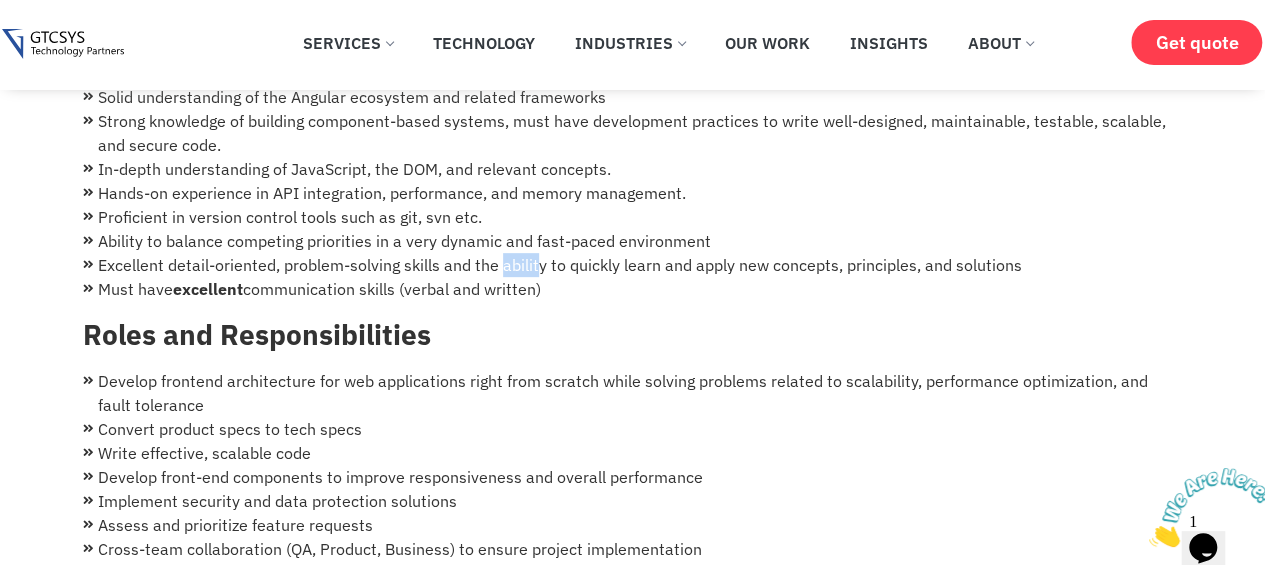 scroll, scrollTop: 300, scrollLeft: 0, axis: vertical 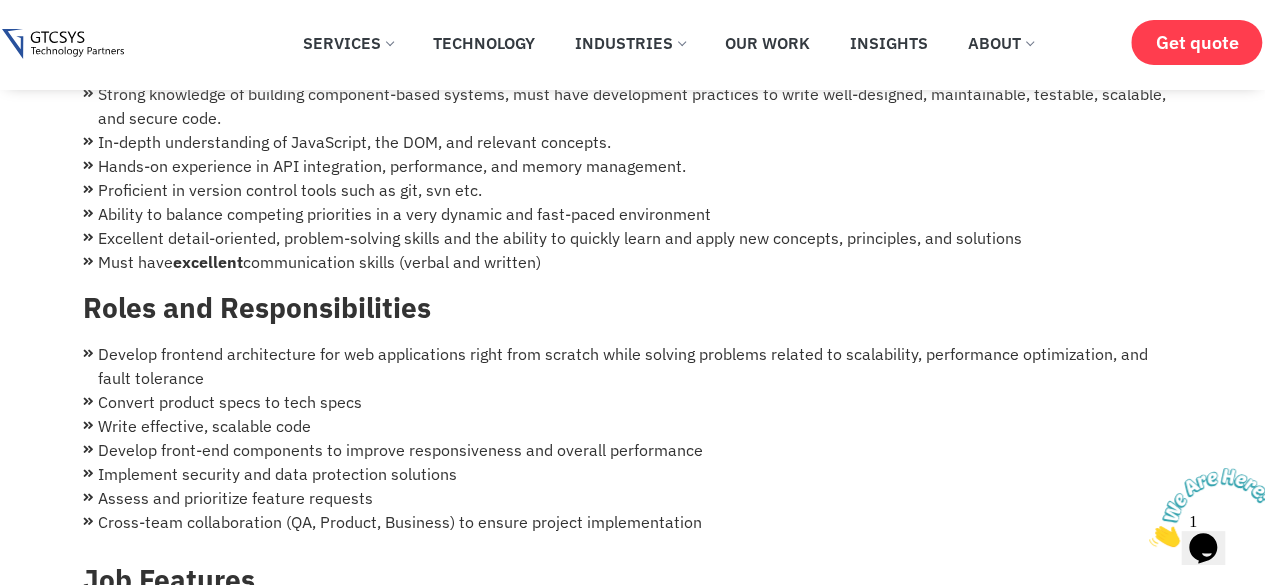 click on "Roles and Responsibilities" at bounding box center [633, 308] 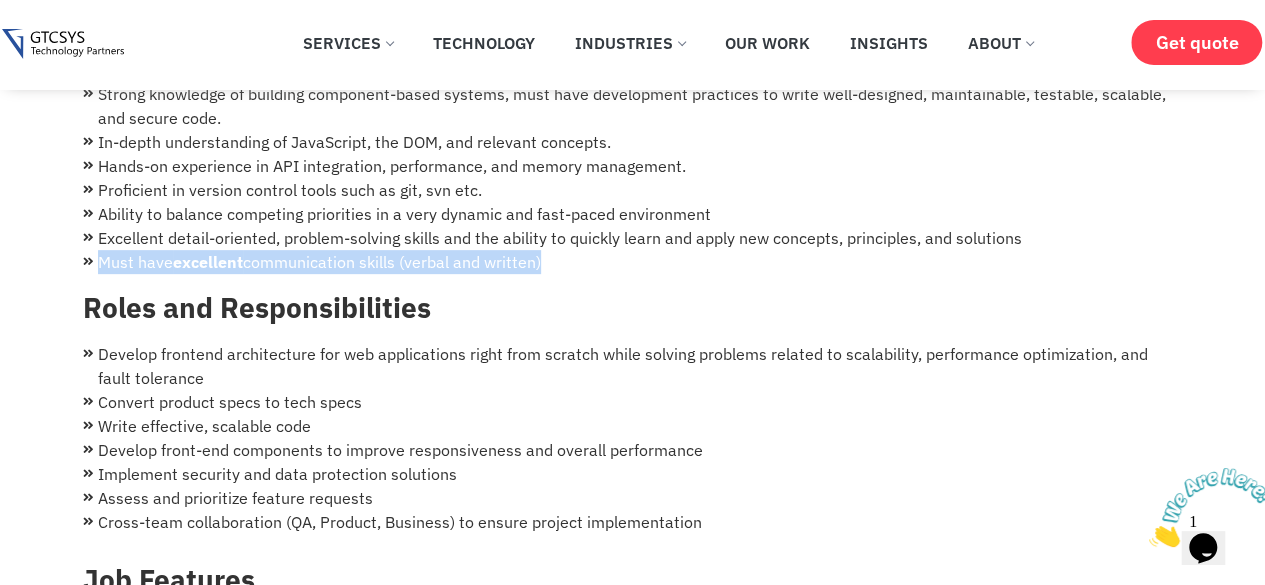 click on "Must have  excellent  communication skills (verbal and written)" at bounding box center (633, 262) 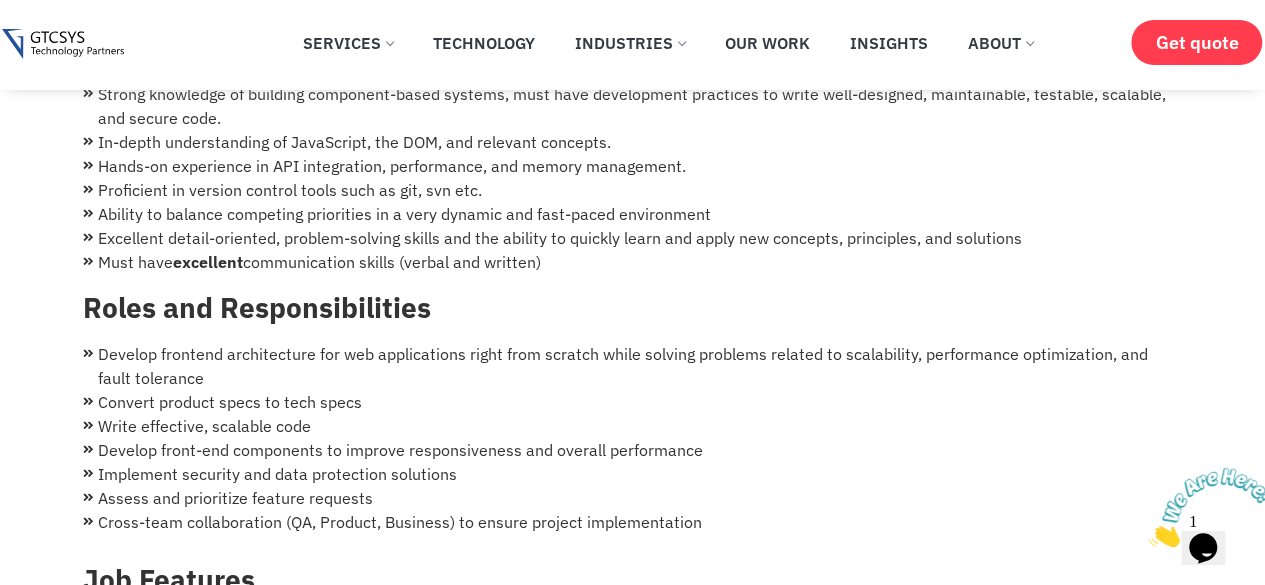 click on "Roles and Responsibilities" at bounding box center (257, 307) 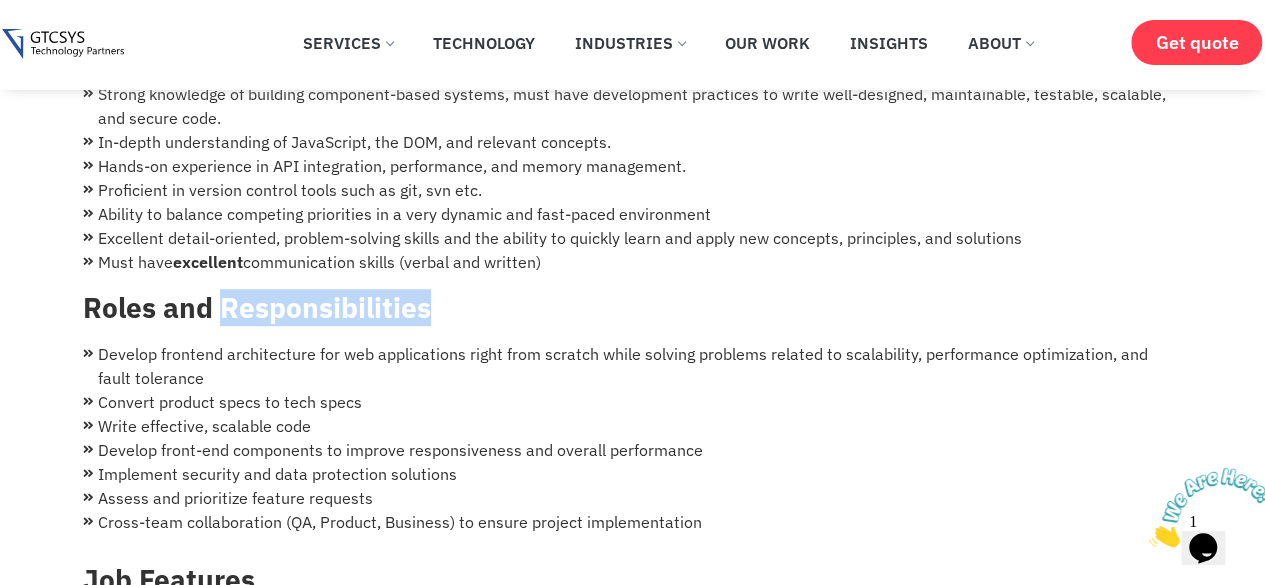 click on "Roles and Responsibilities" at bounding box center (257, 307) 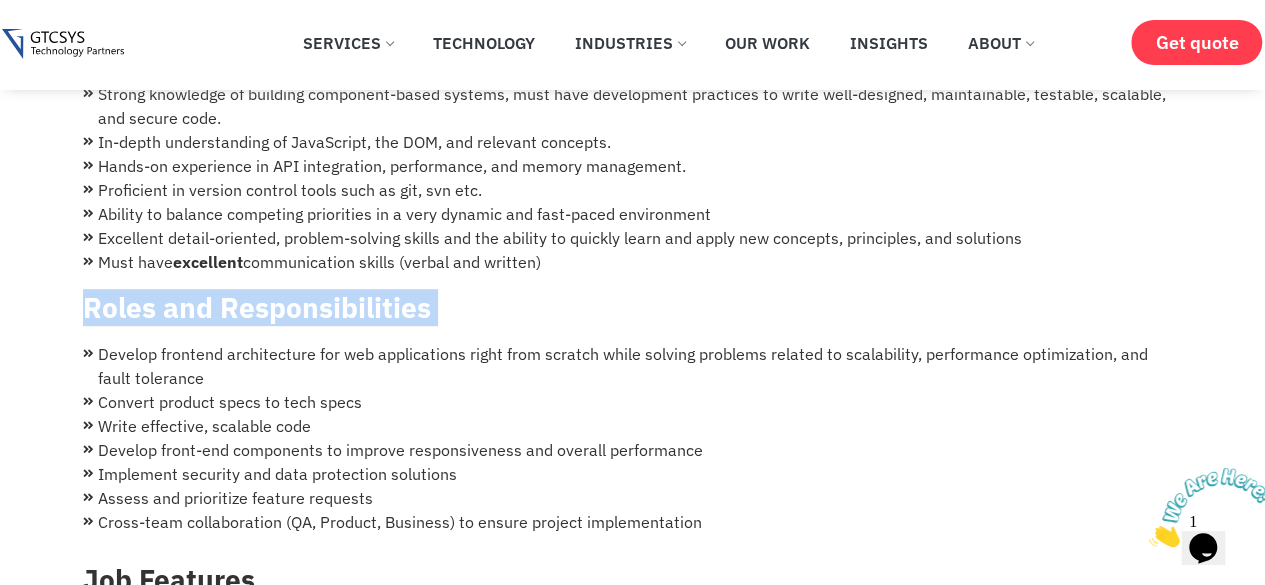 click on "Roles and Responsibilities" at bounding box center [257, 307] 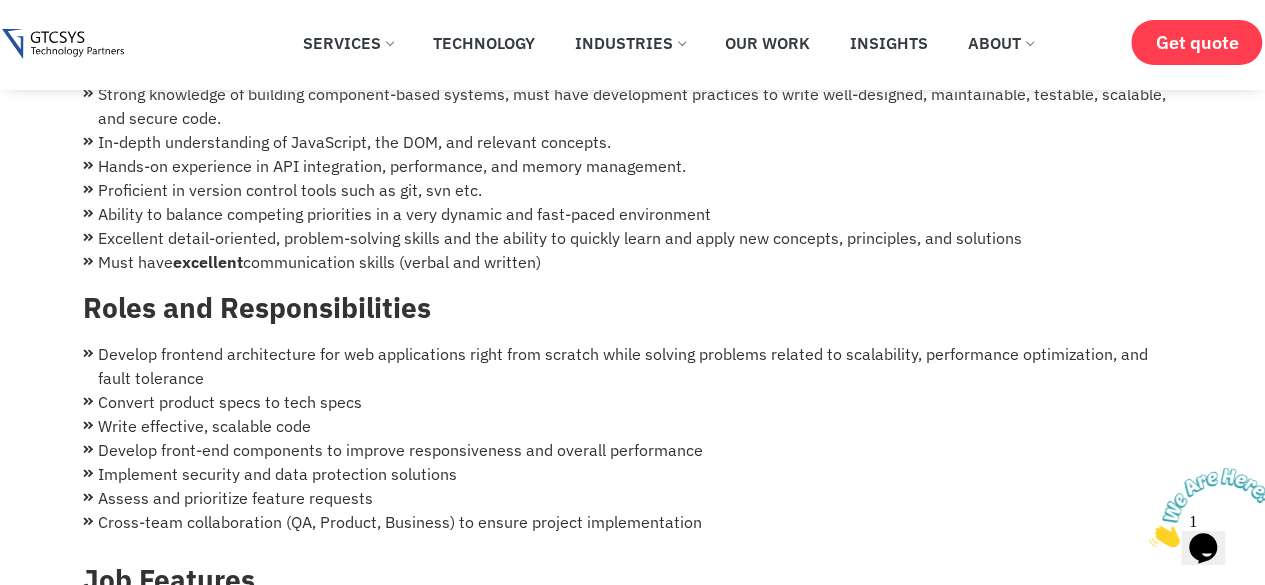 click on "Roles and Responsibilities" at bounding box center (257, 307) 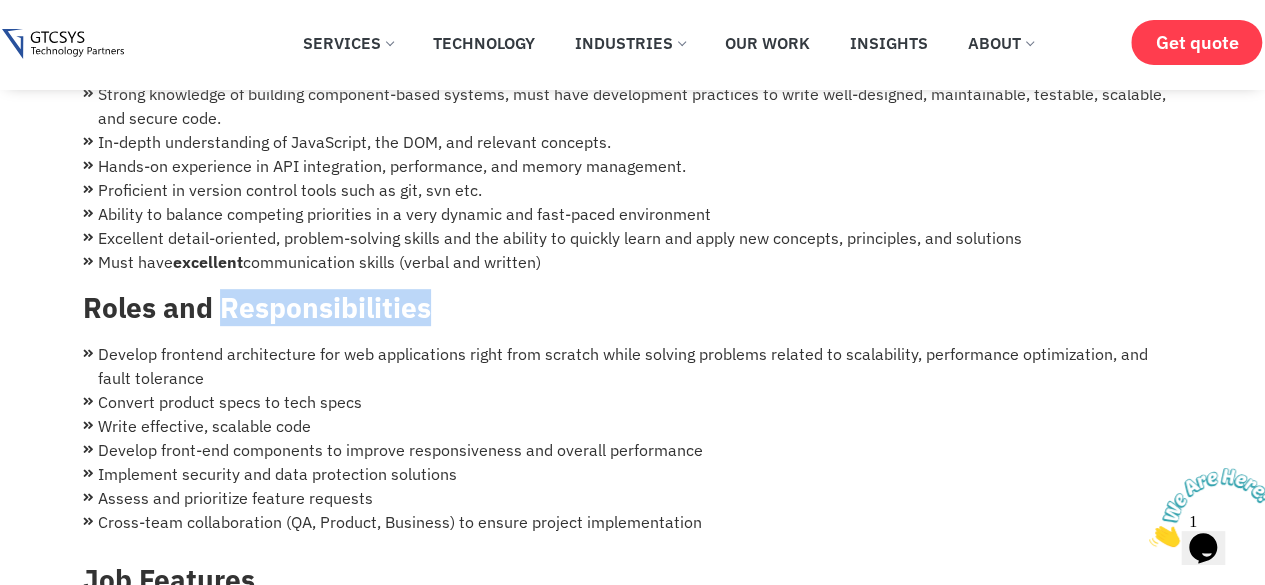 click on "Roles and Responsibilities" at bounding box center [257, 307] 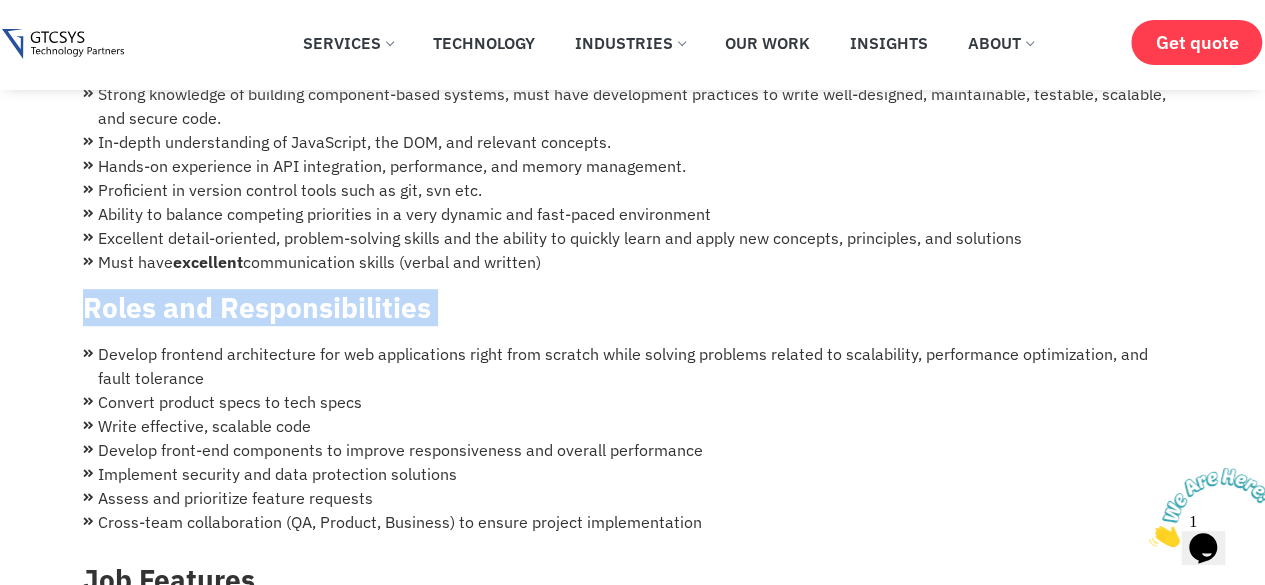click on "Roles and Responsibilities" at bounding box center (257, 307) 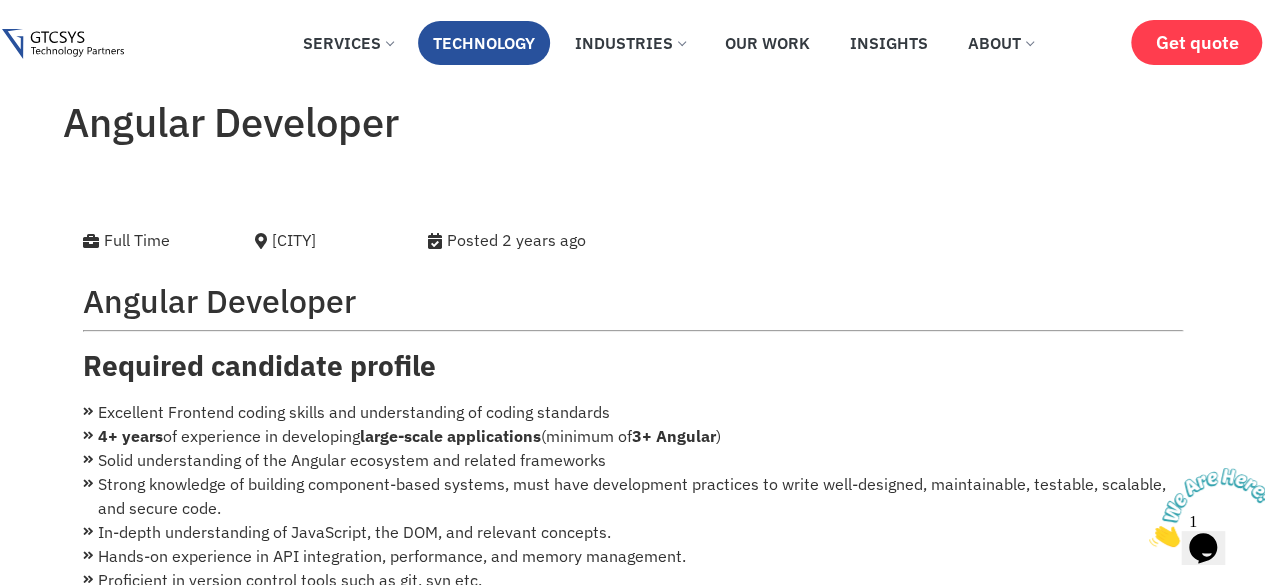 scroll, scrollTop: 0, scrollLeft: 0, axis: both 